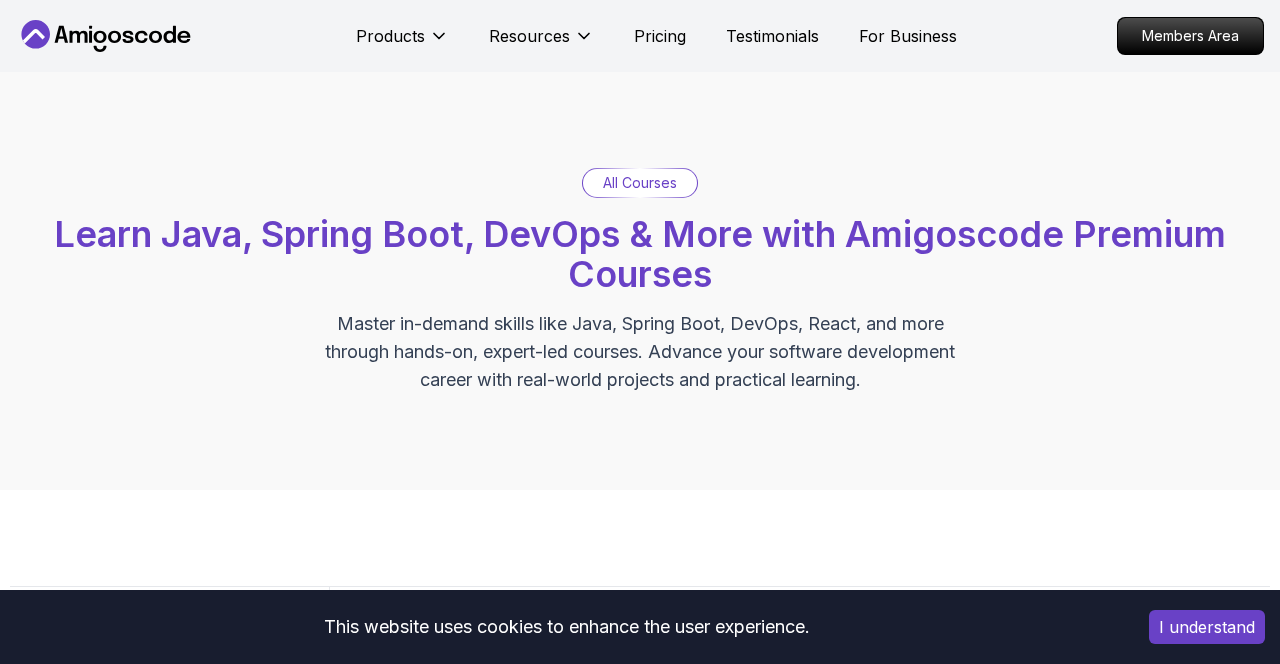 scroll, scrollTop: 0, scrollLeft: 0, axis: both 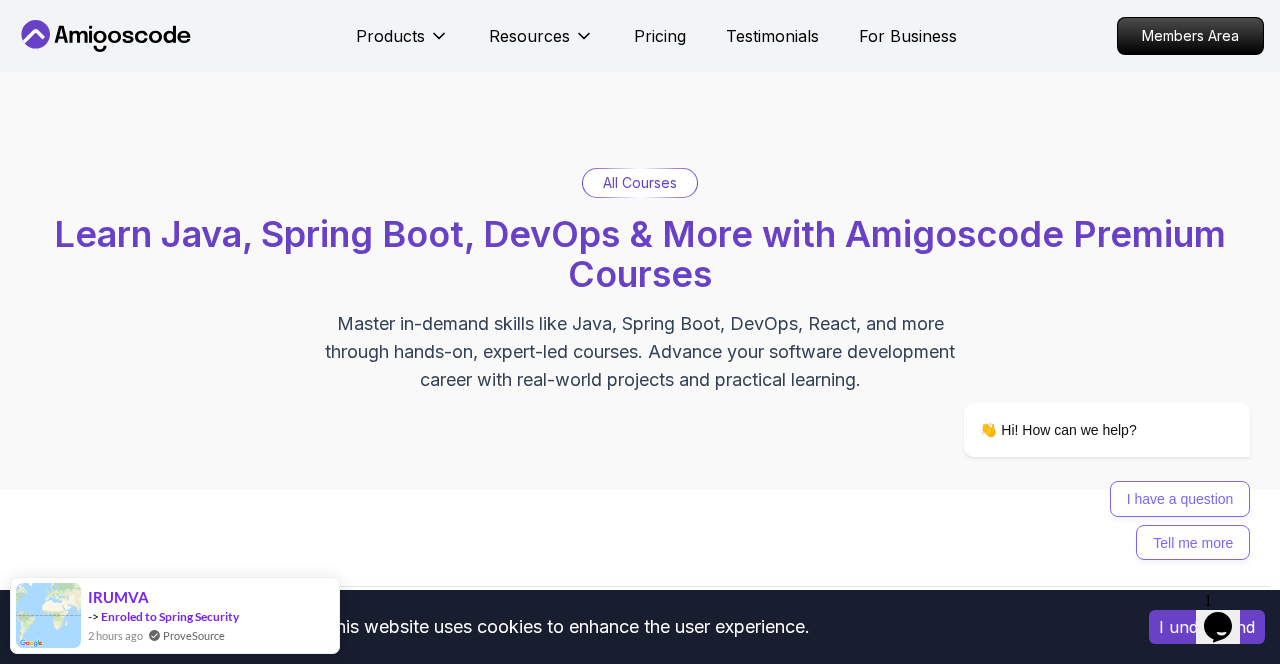 click 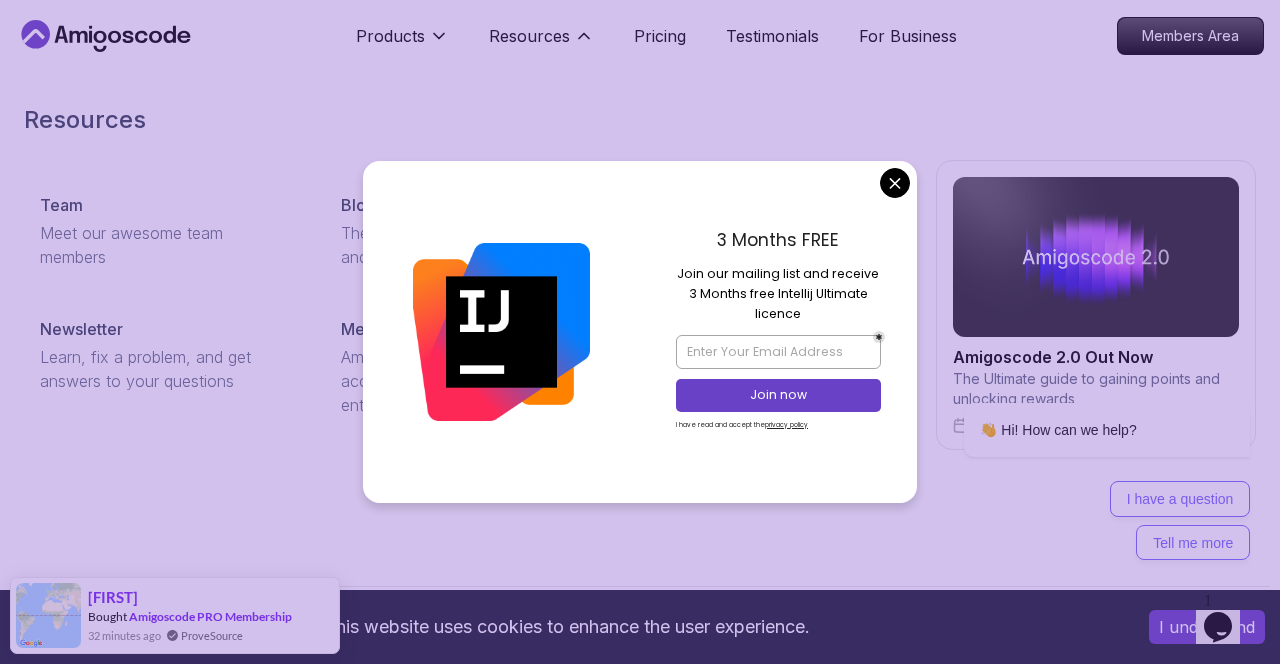 click on "Community Join our community with over 60k developers" at bounding box center [769, 231] 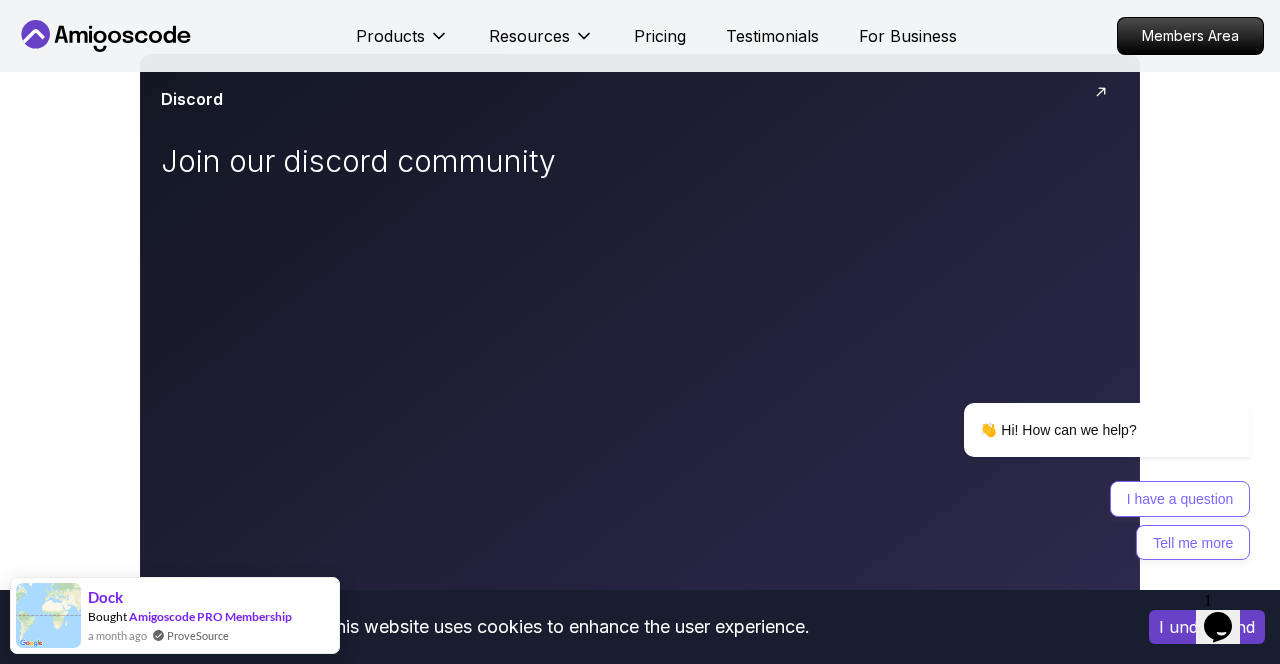 scroll, scrollTop: 0, scrollLeft: 0, axis: both 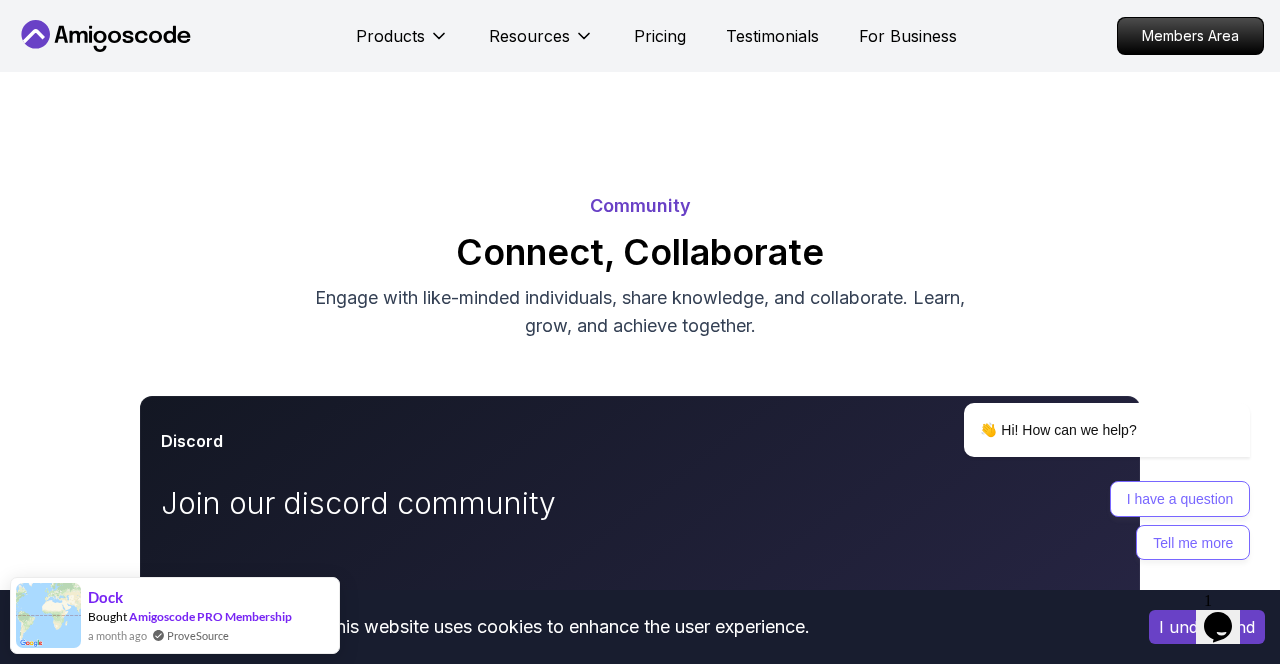 click 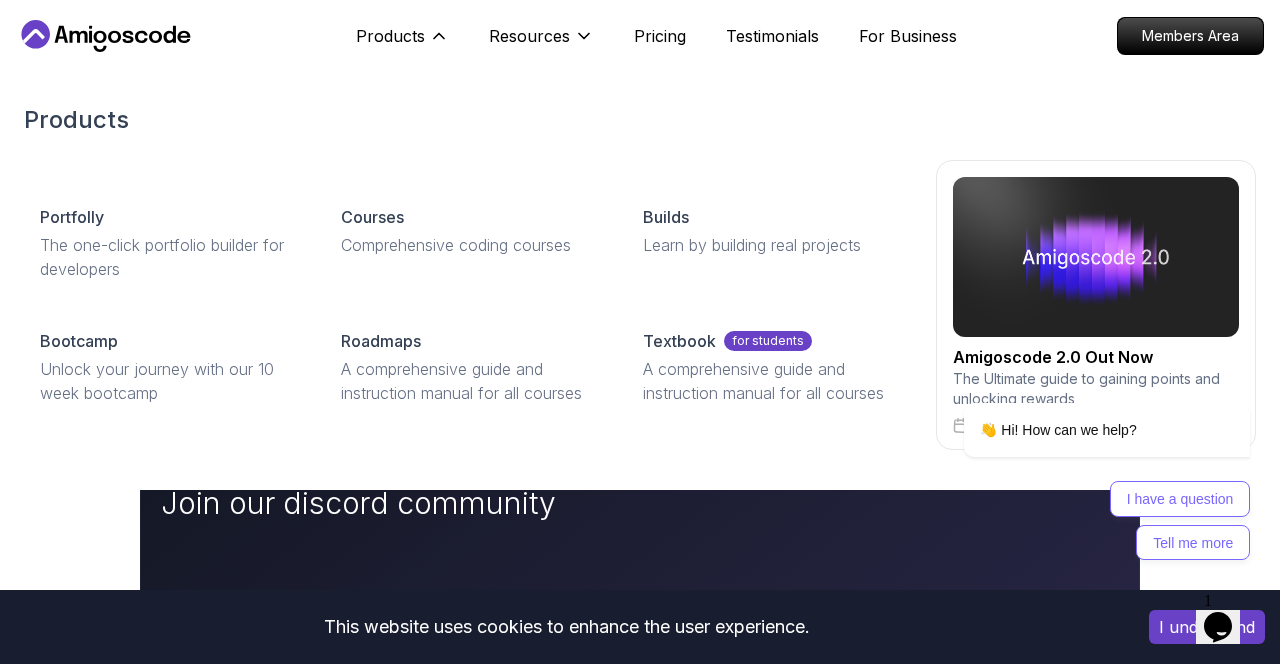 click on "Courses" at bounding box center [467, 217] 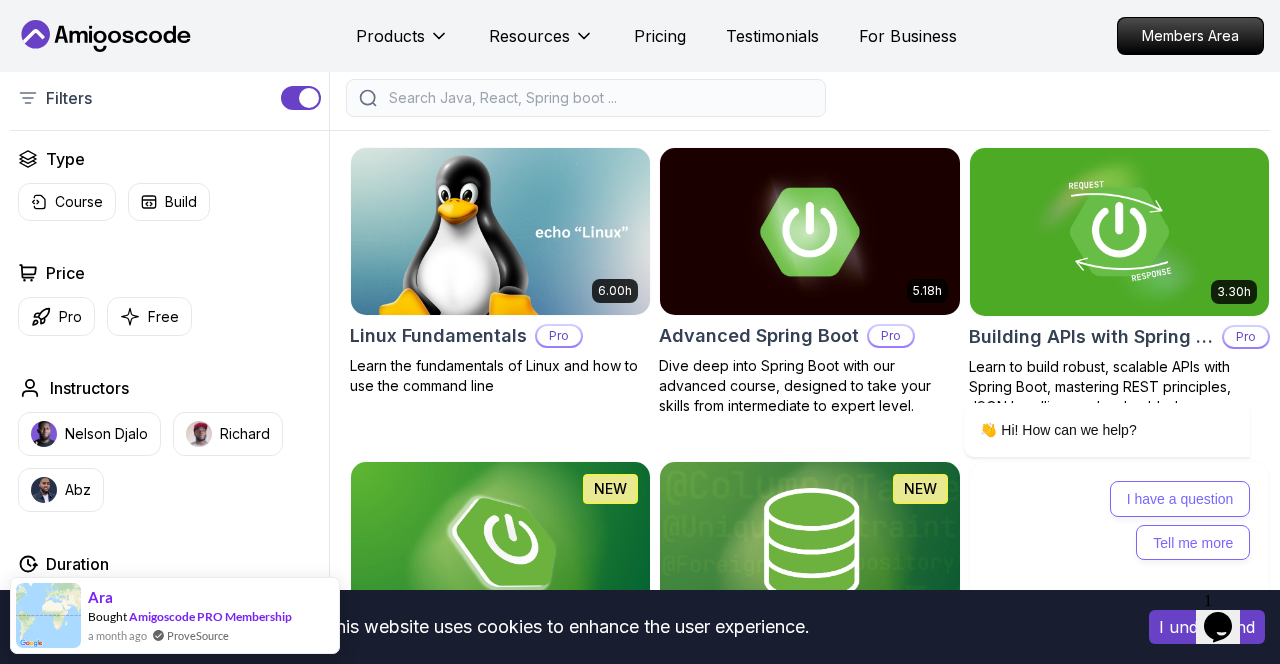 scroll, scrollTop: 525, scrollLeft: 0, axis: vertical 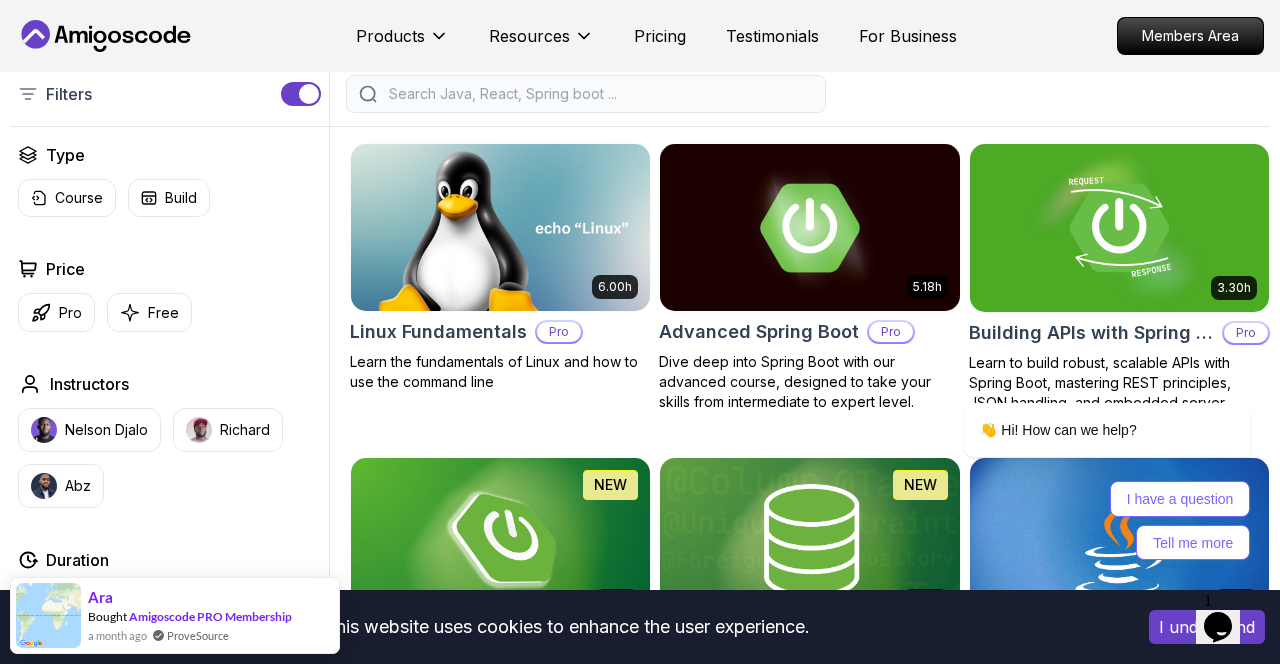 click on "Course" at bounding box center [79, 198] 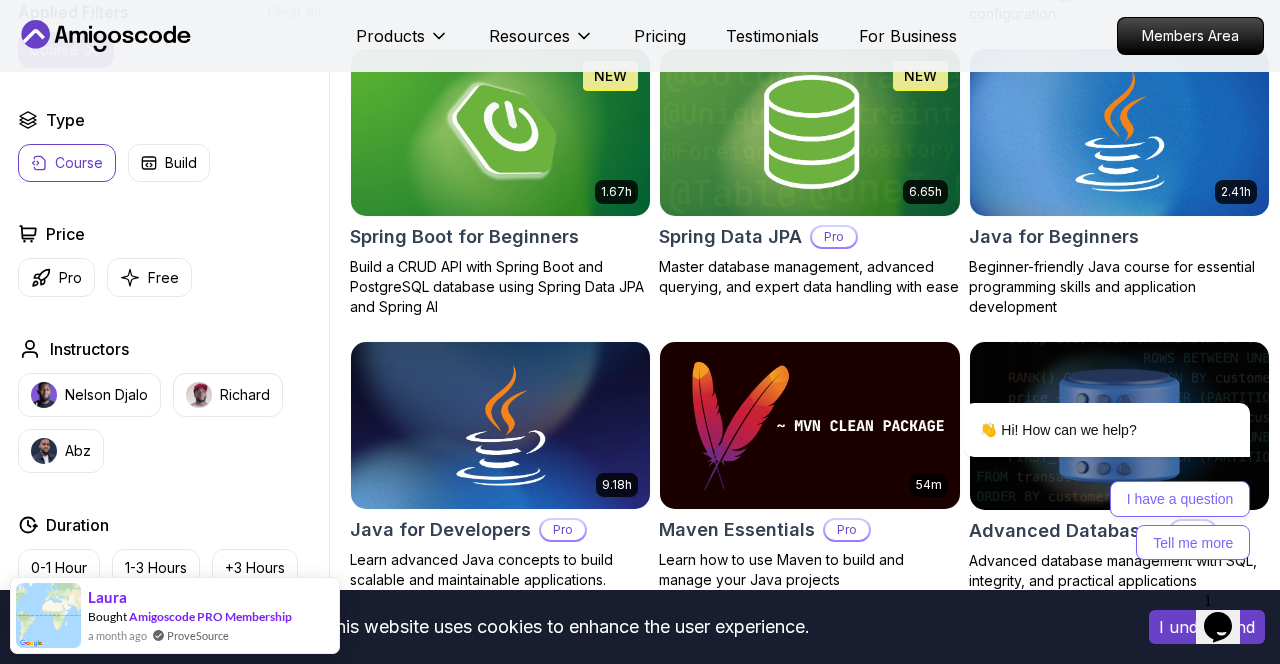 scroll, scrollTop: 932, scrollLeft: 0, axis: vertical 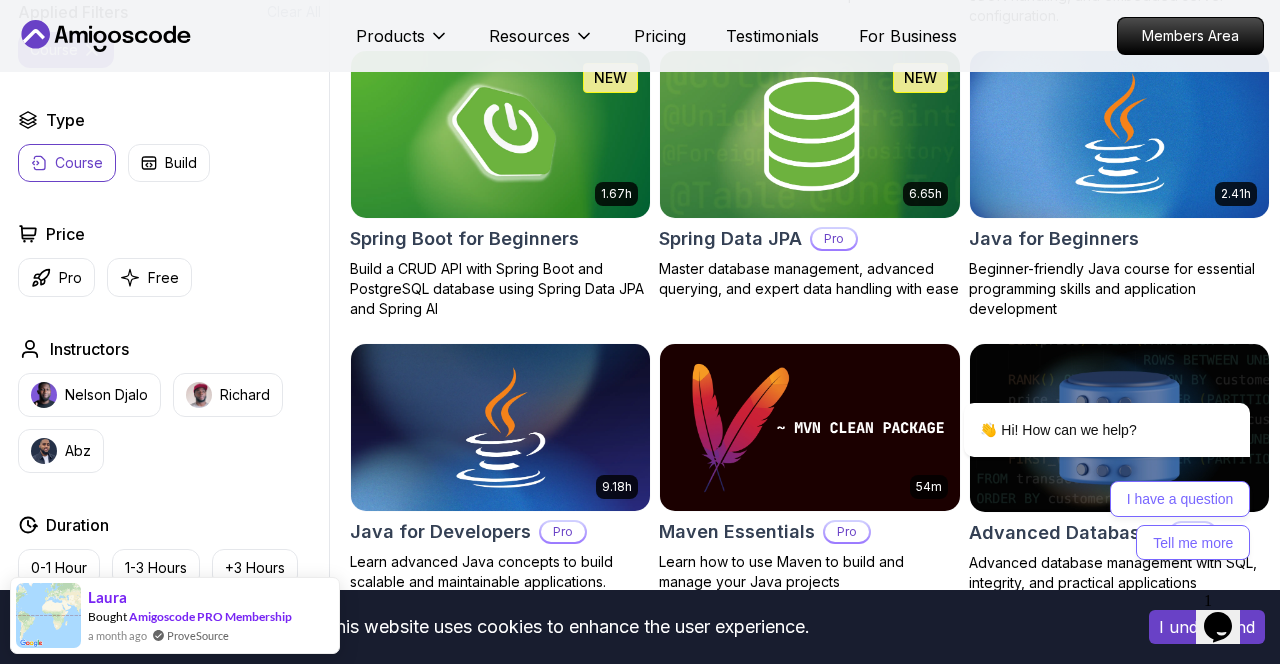 click at bounding box center [1119, 135] 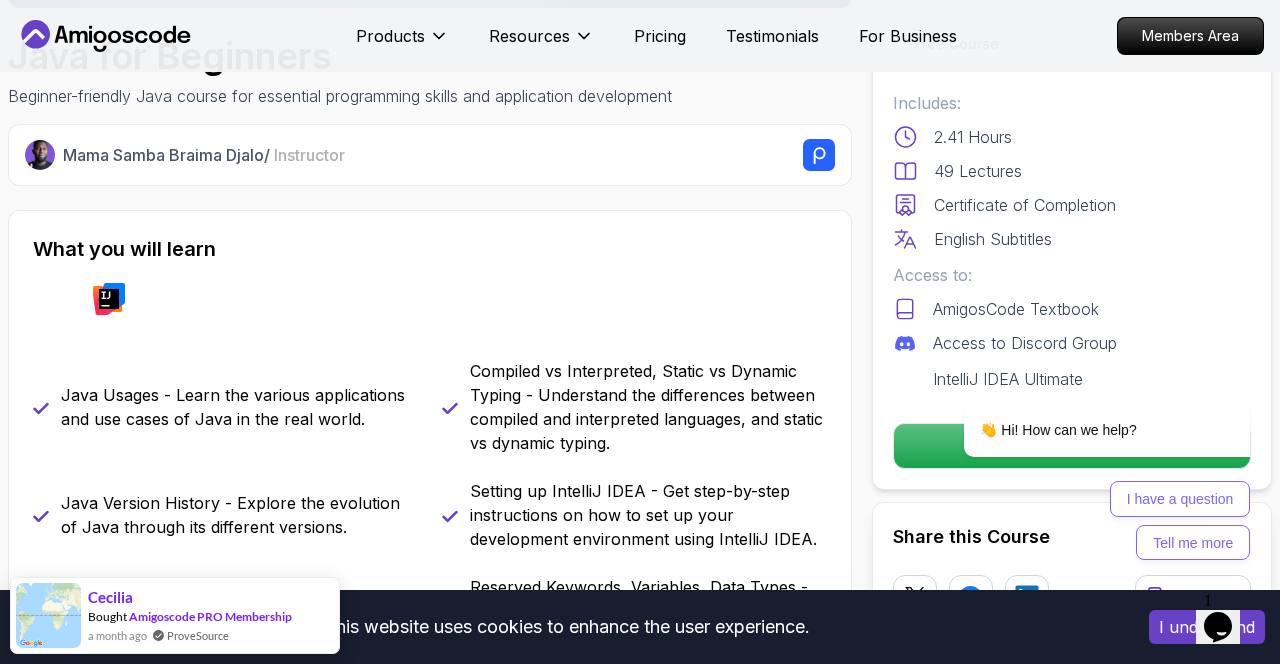 scroll, scrollTop: 588, scrollLeft: 0, axis: vertical 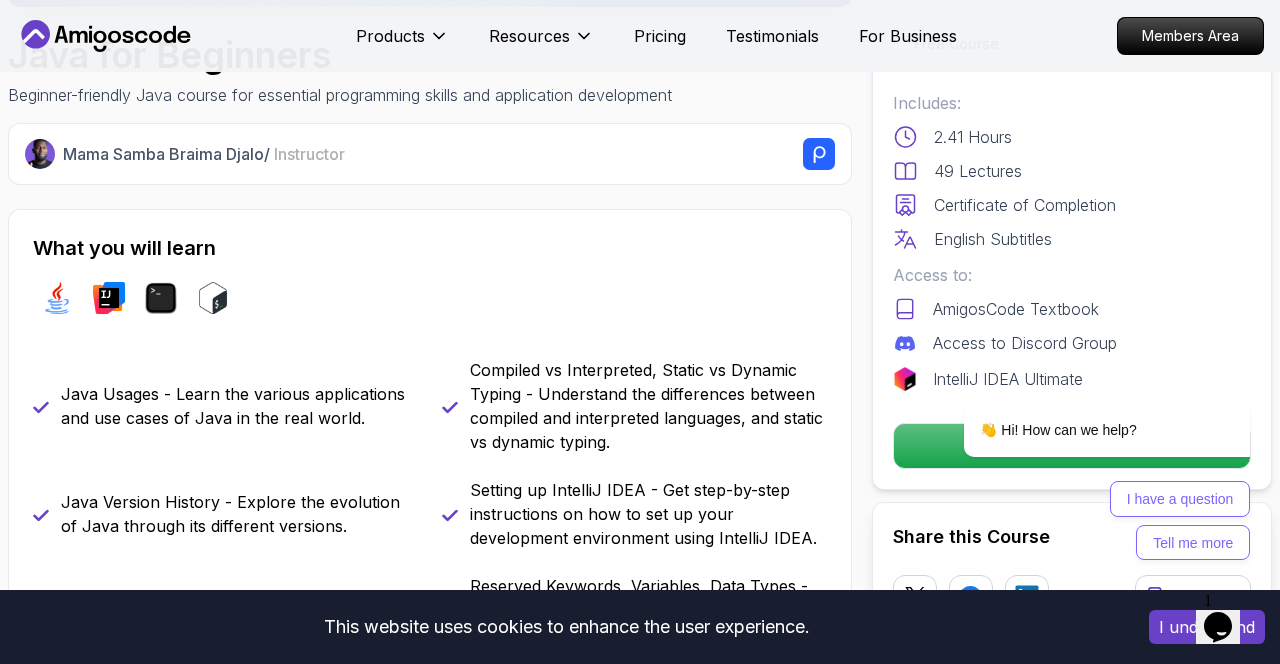 click at bounding box center (1081, 374) 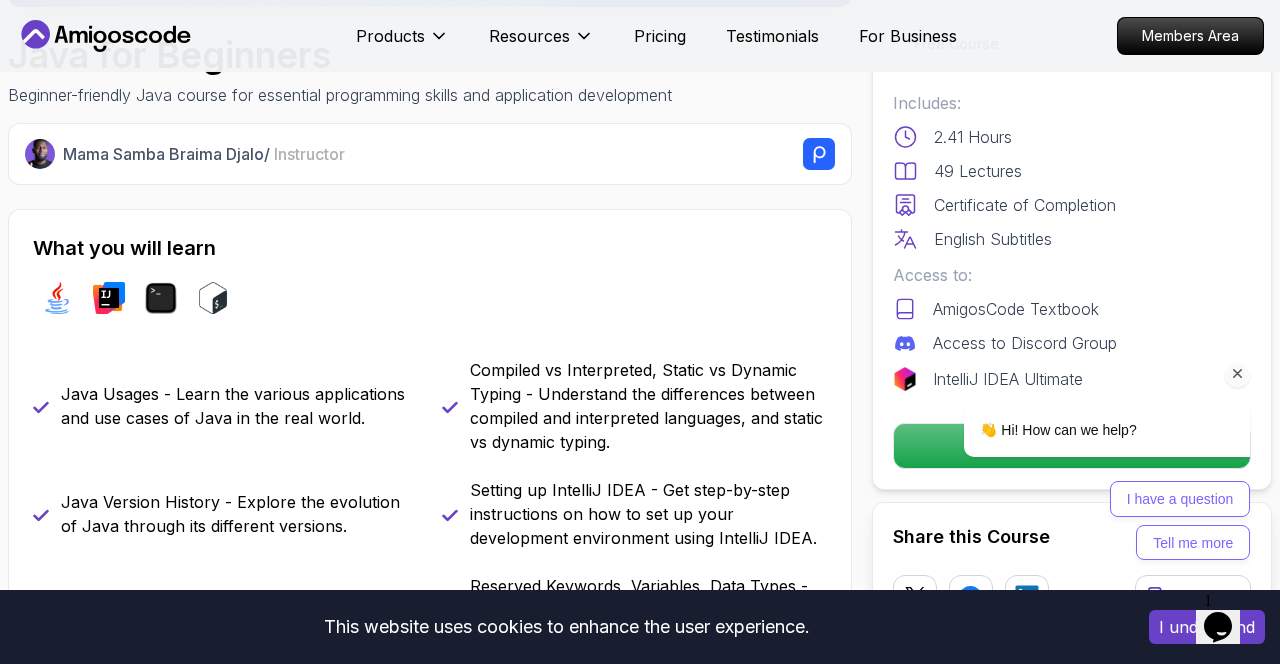 click at bounding box center (1081, 374) 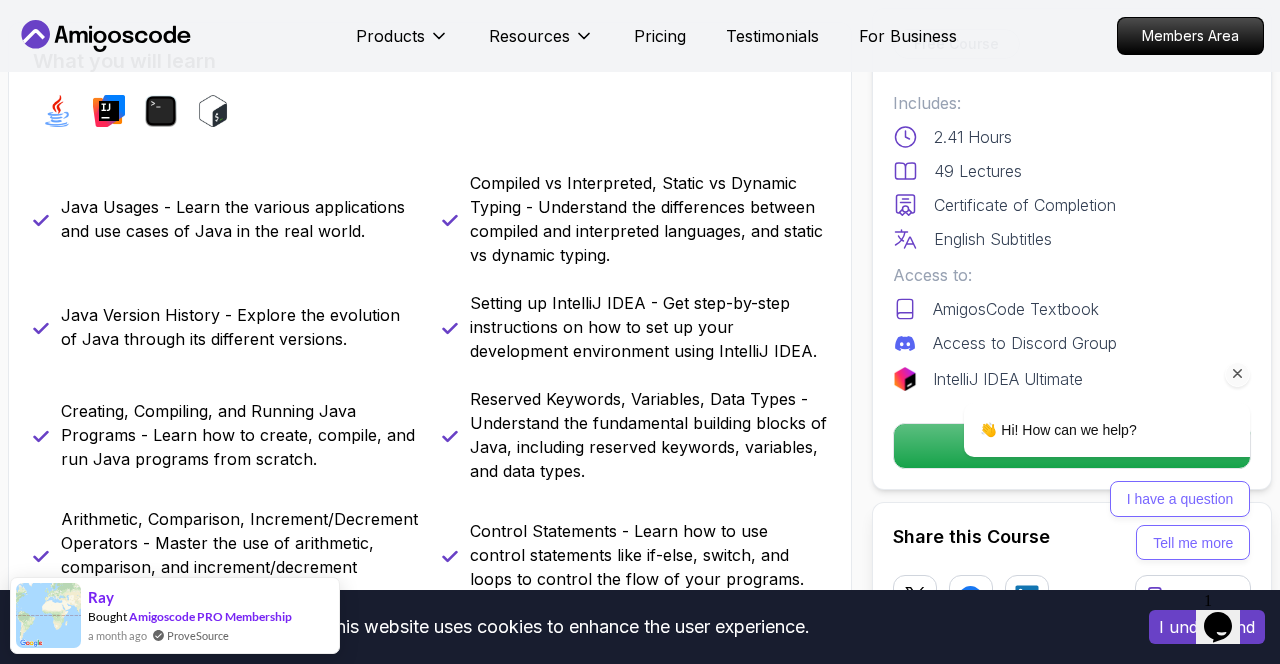 scroll, scrollTop: 776, scrollLeft: 0, axis: vertical 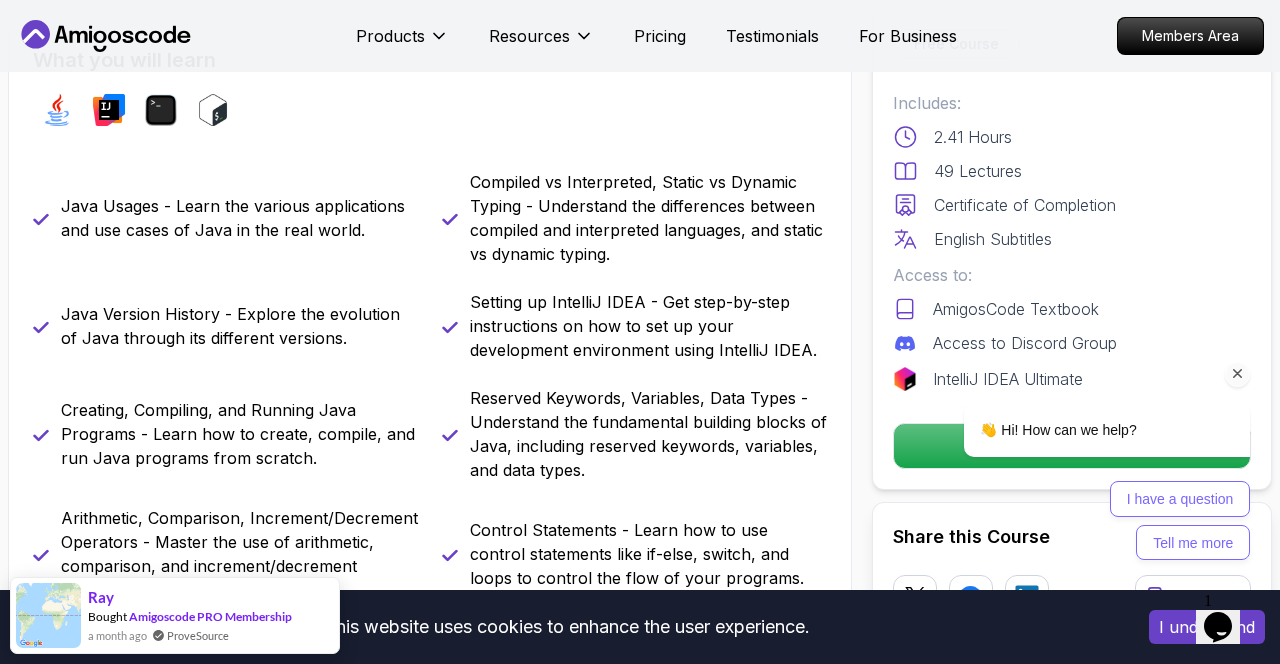 click on "I understand" at bounding box center [1207, 627] 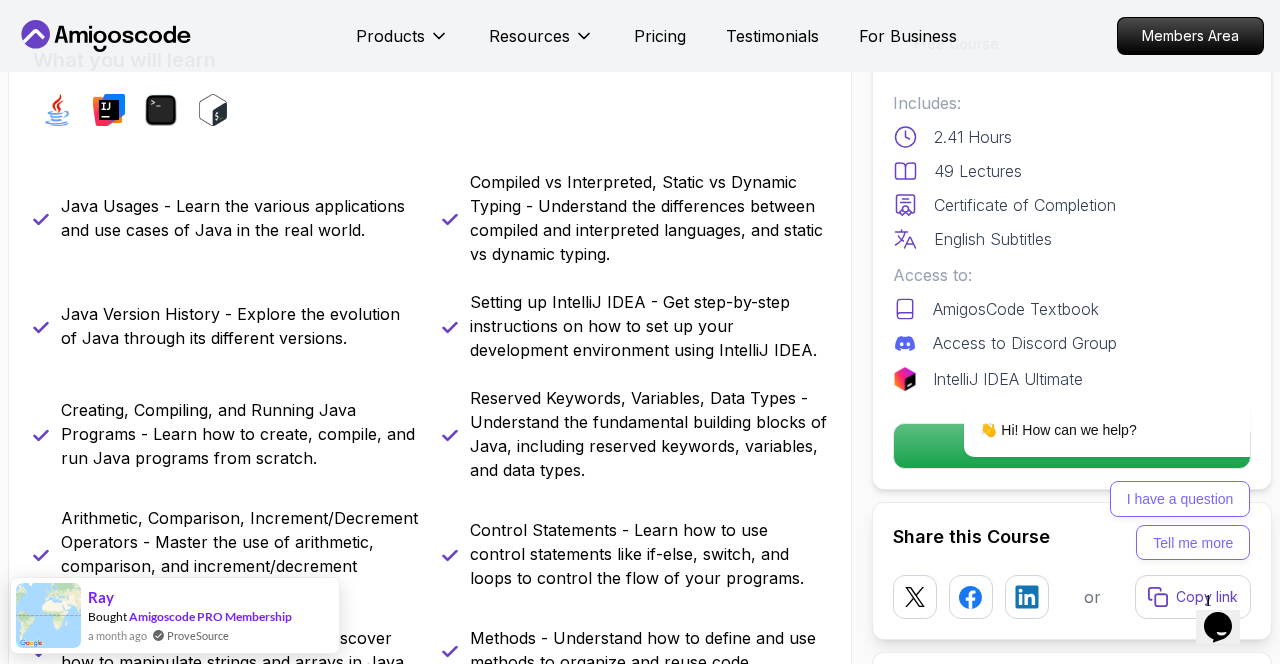 click at bounding box center (1081, 374) 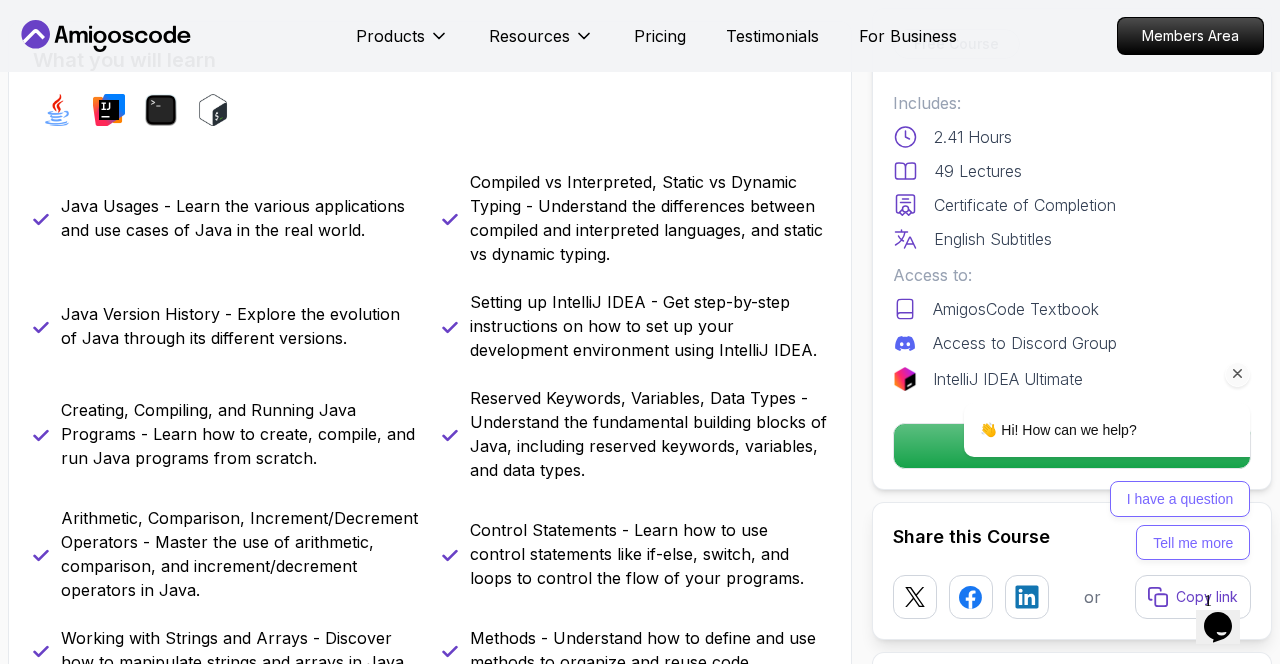 click at bounding box center [1238, 374] 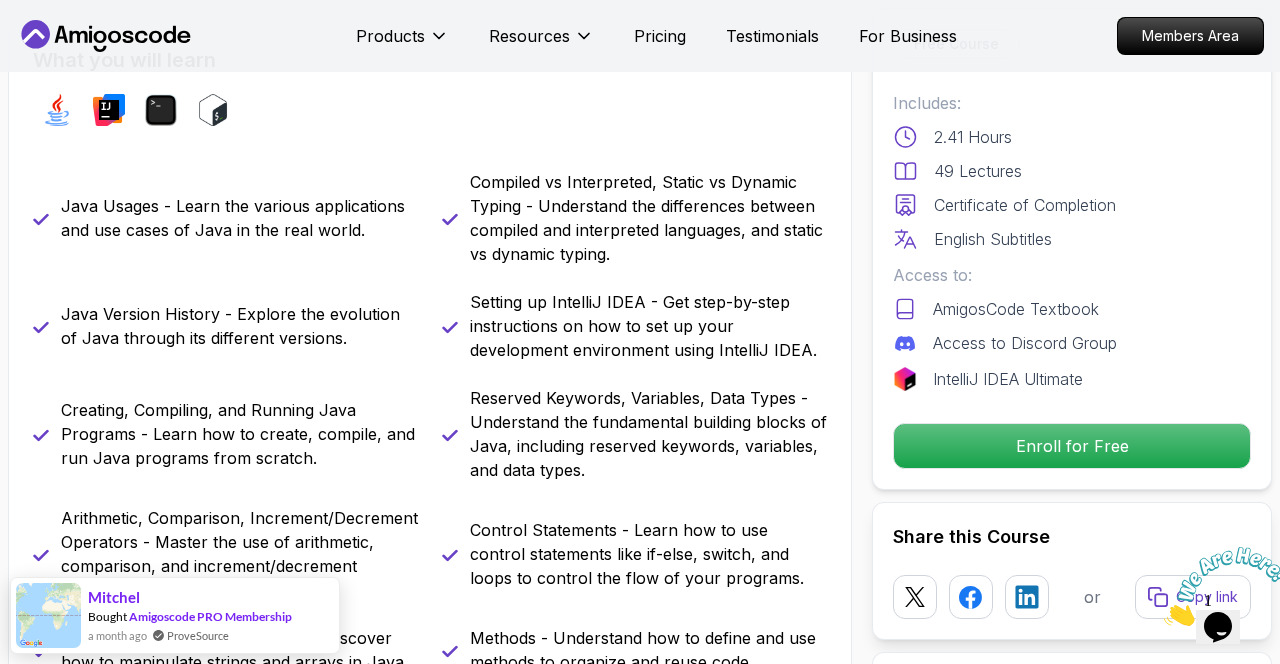 click at bounding box center [1164, 620] 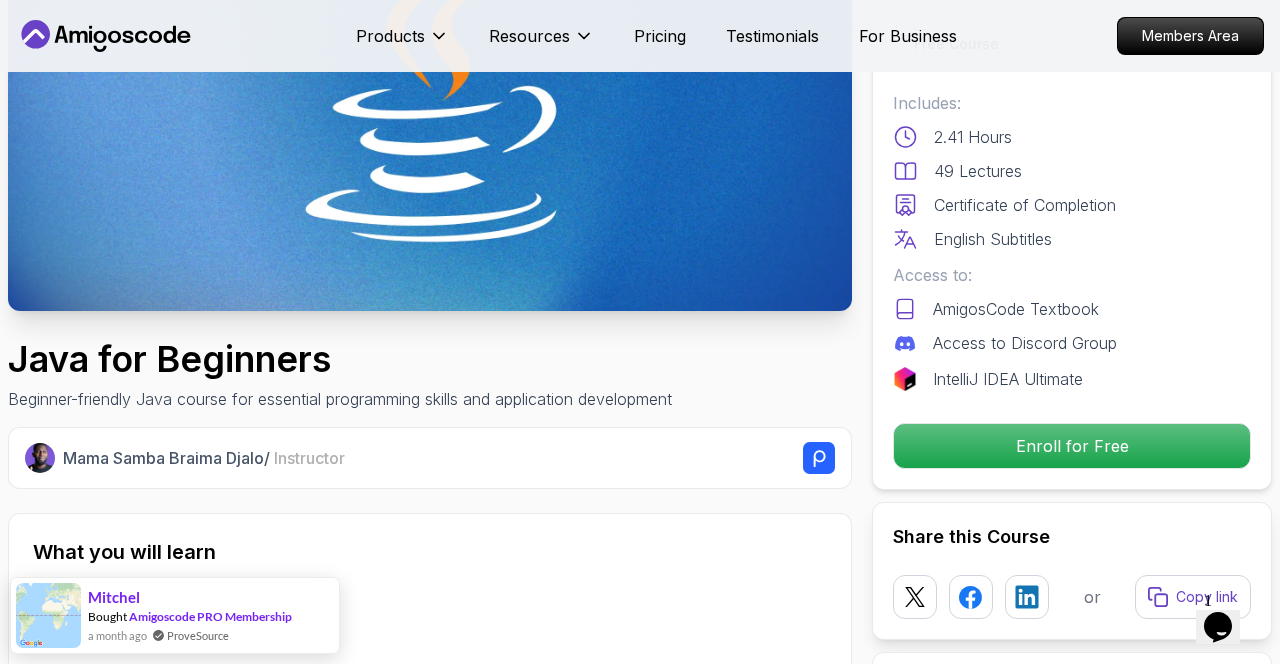 scroll, scrollTop: 0, scrollLeft: 0, axis: both 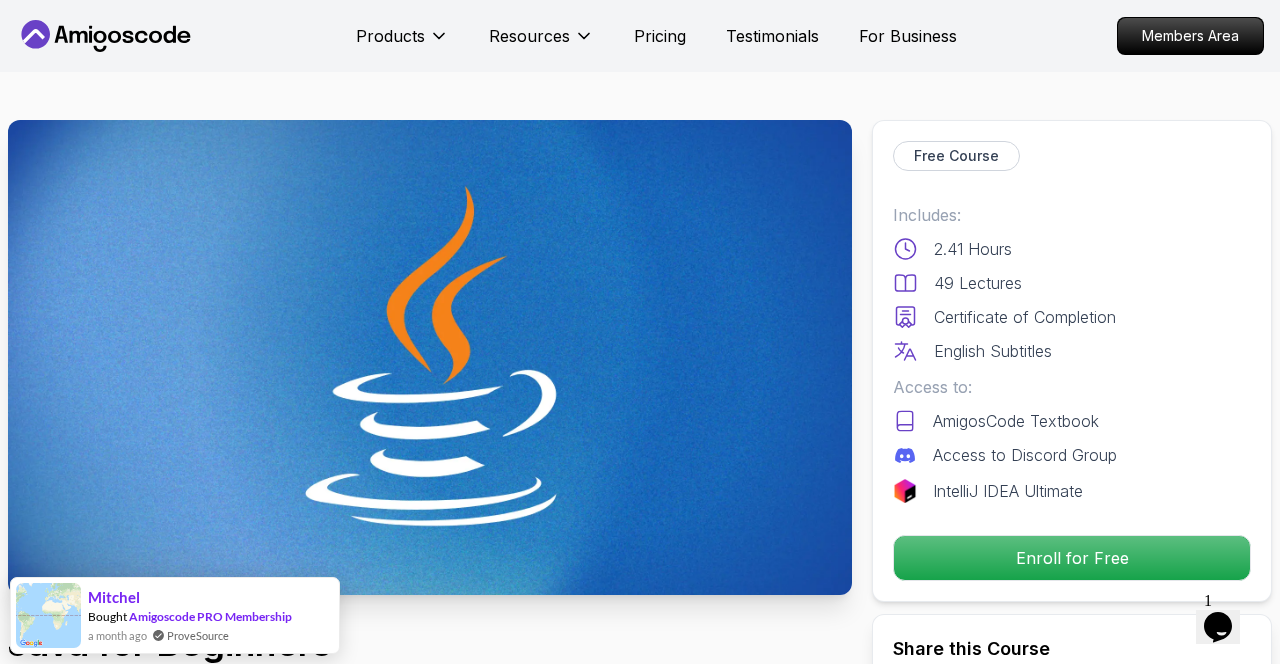 click on "Enroll for Free" at bounding box center [1072, 558] 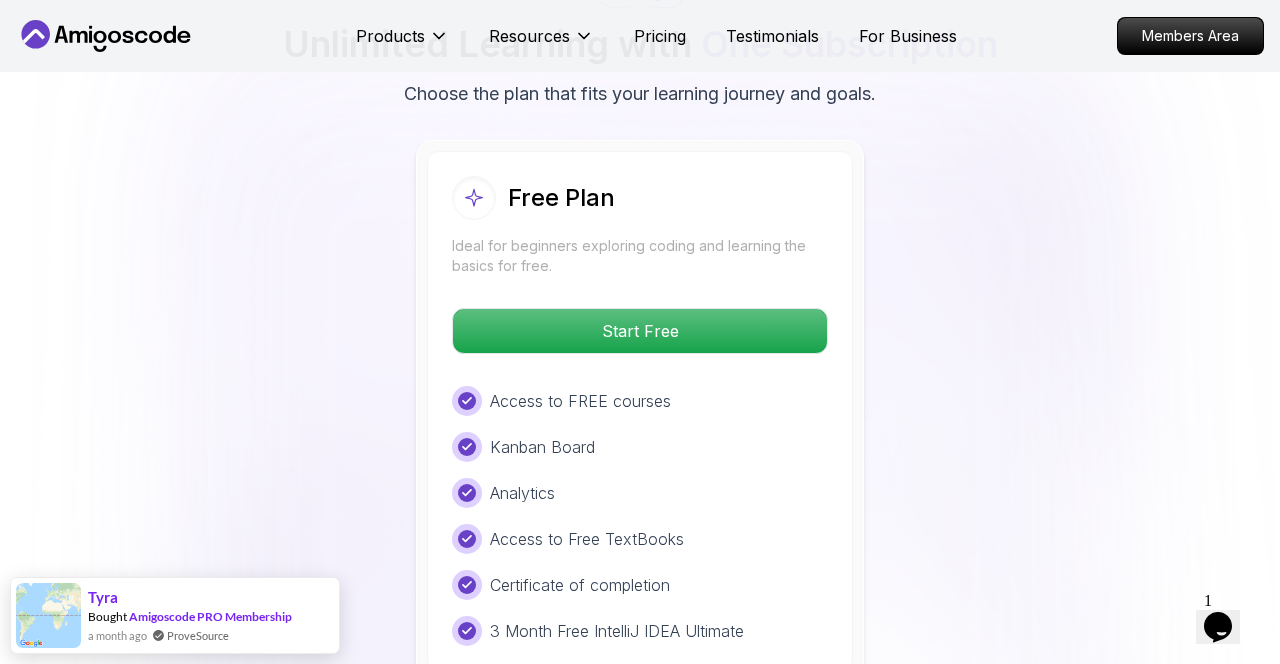 scroll, scrollTop: 4105, scrollLeft: 0, axis: vertical 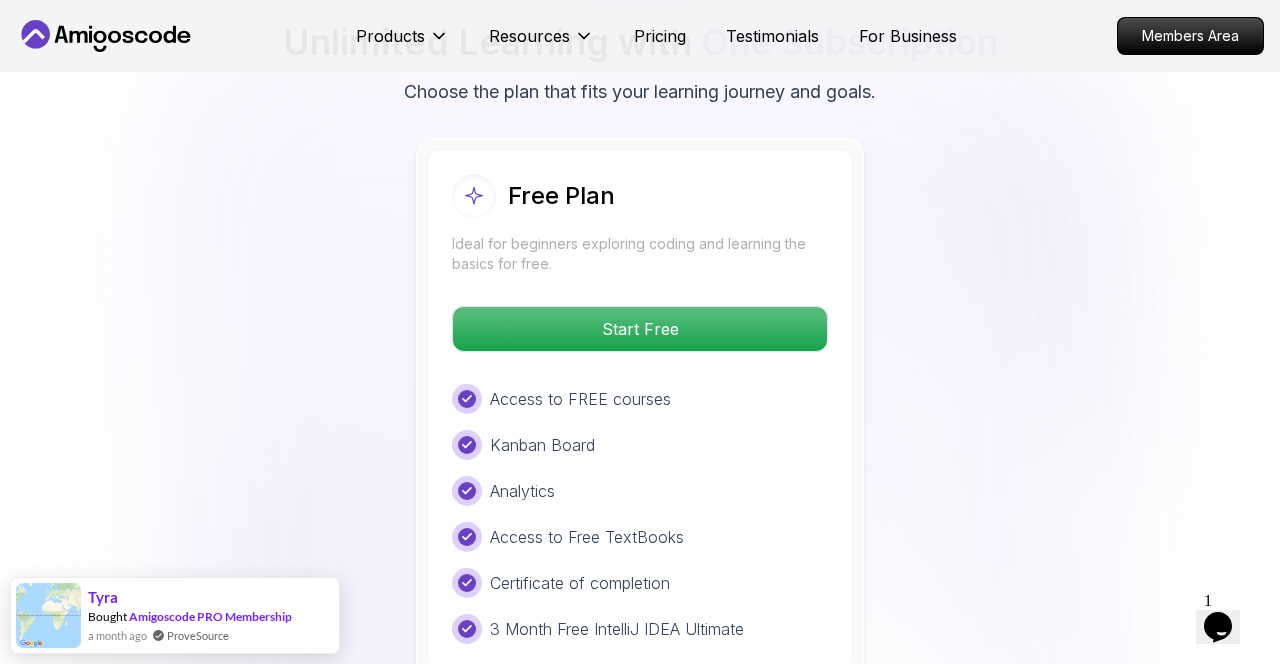 click on "Start Free" at bounding box center [640, 329] 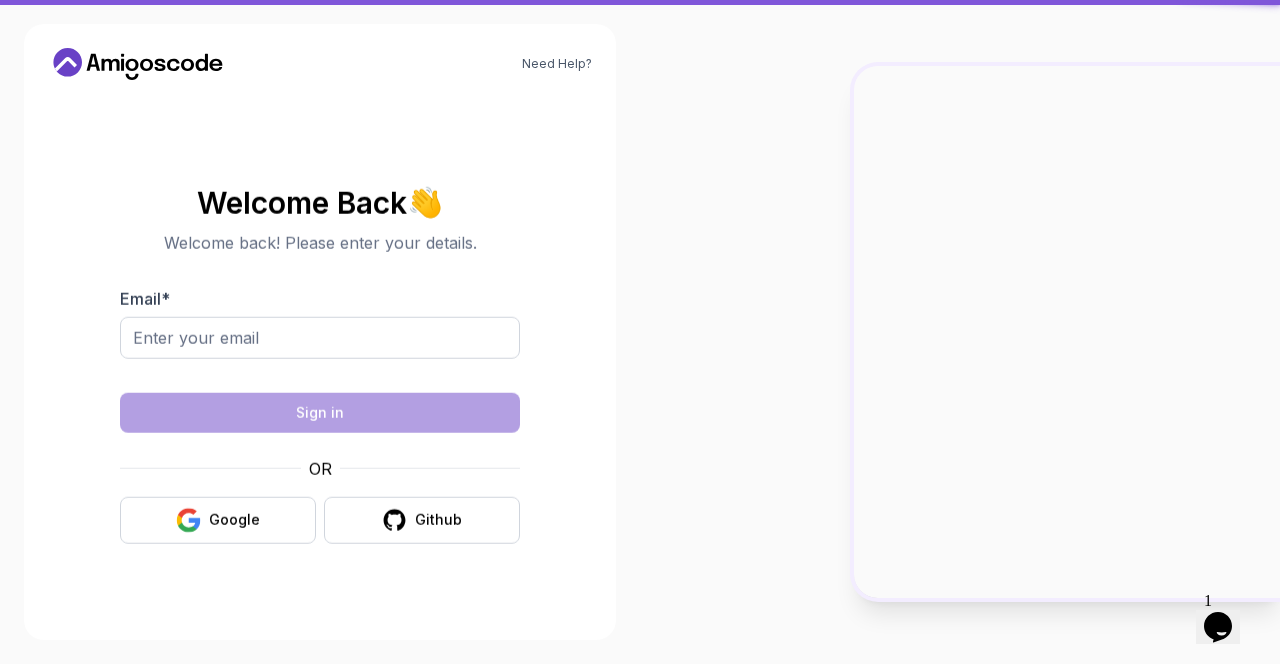 scroll, scrollTop: 0, scrollLeft: 0, axis: both 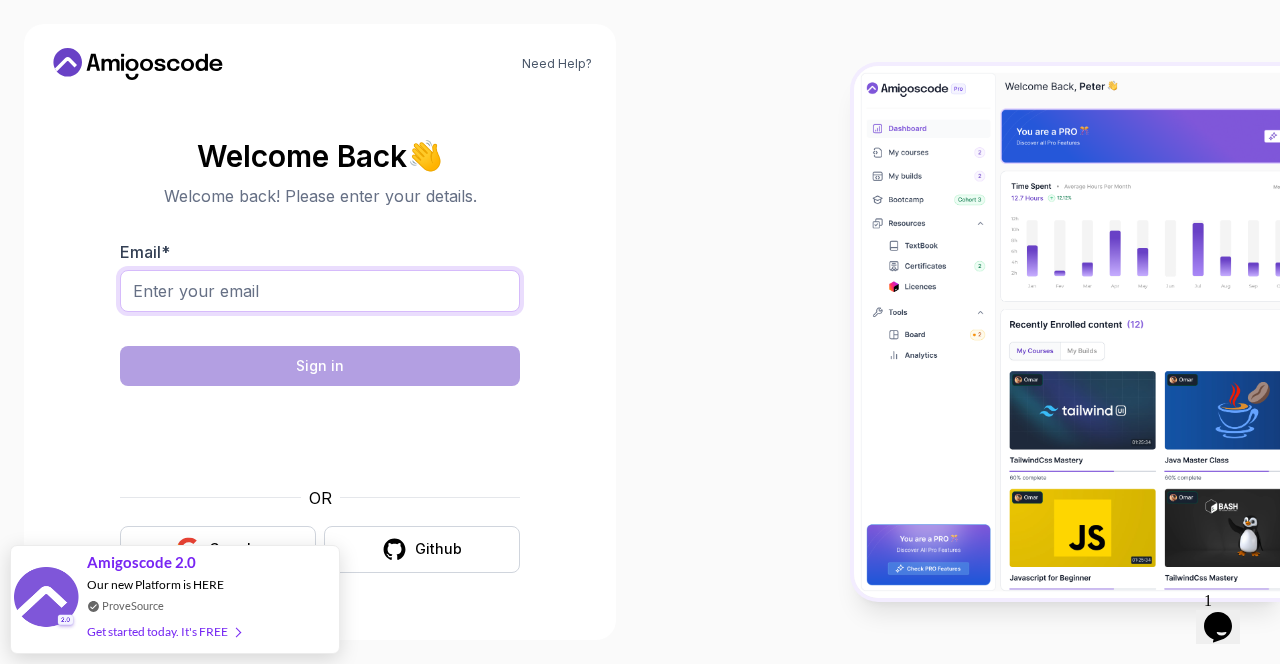 click on "Email *" at bounding box center (320, 291) 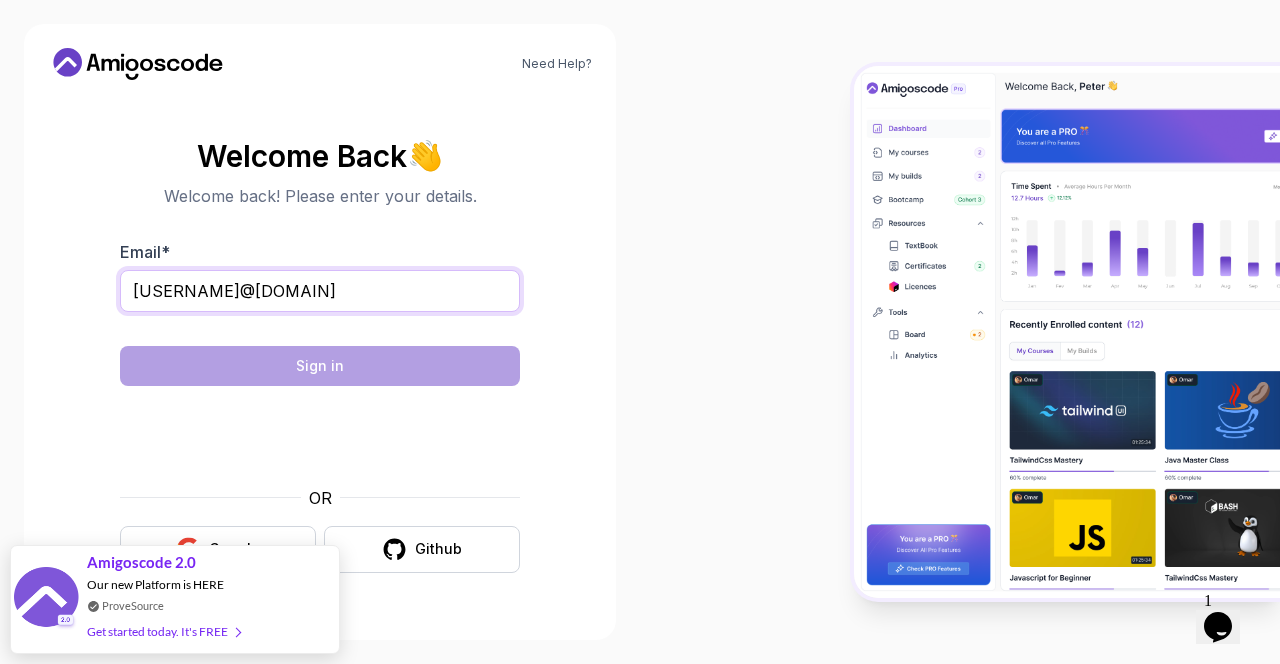 scroll, scrollTop: 64, scrollLeft: 0, axis: vertical 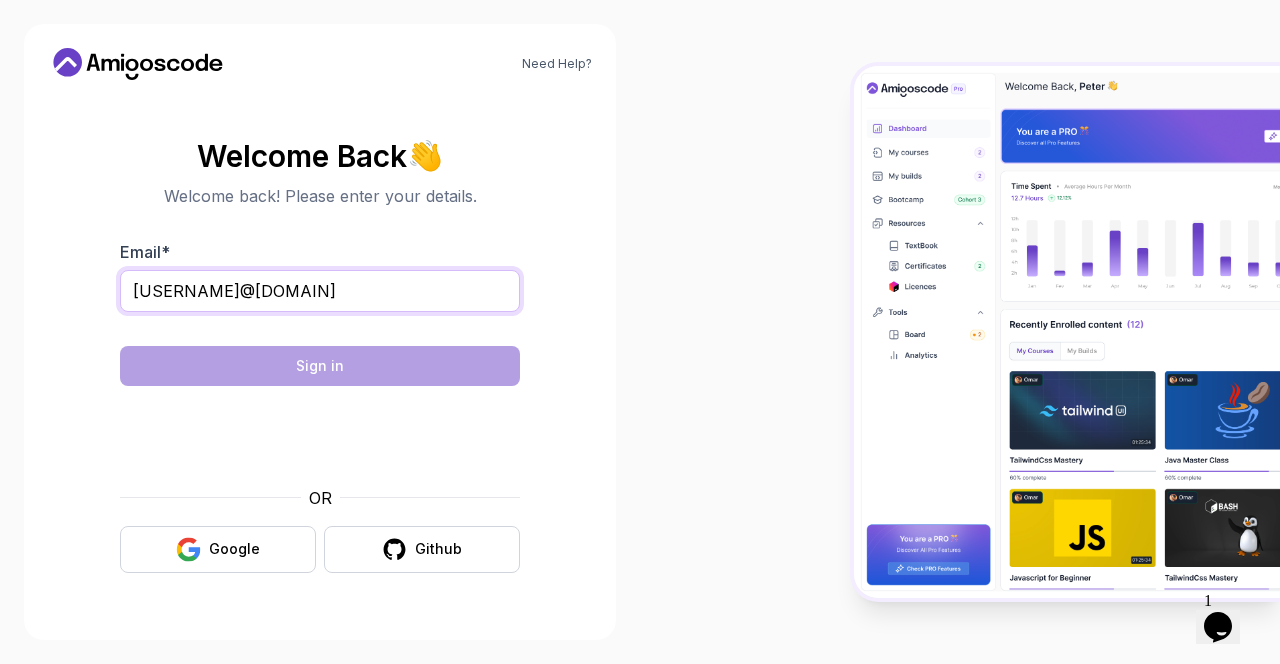 type on "[USERNAME]@[DOMAIN]" 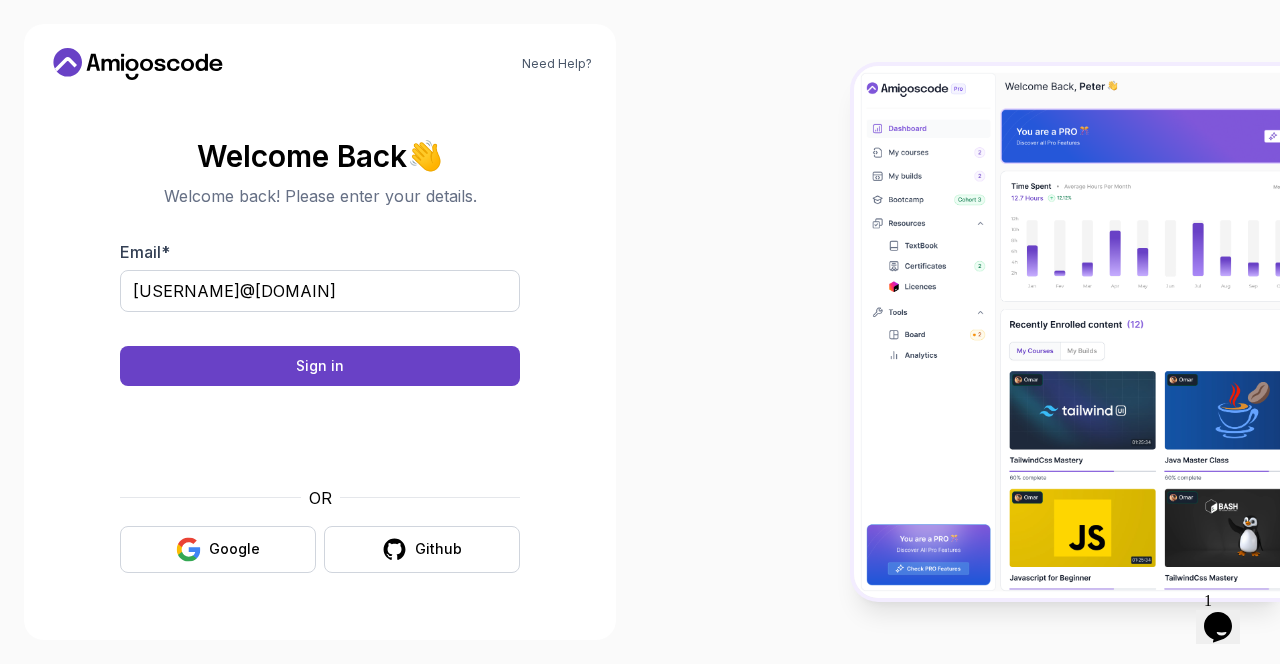 click on "Sign in" at bounding box center (320, 366) 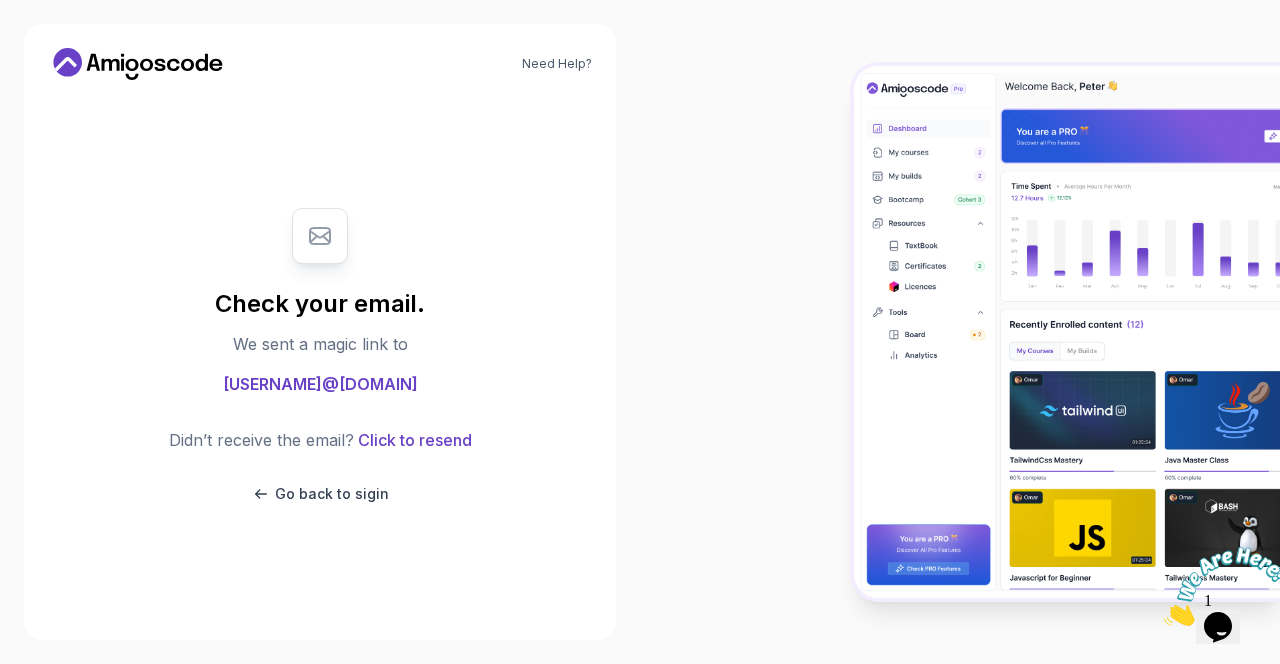 click on "Go back to sigin" at bounding box center [332, 494] 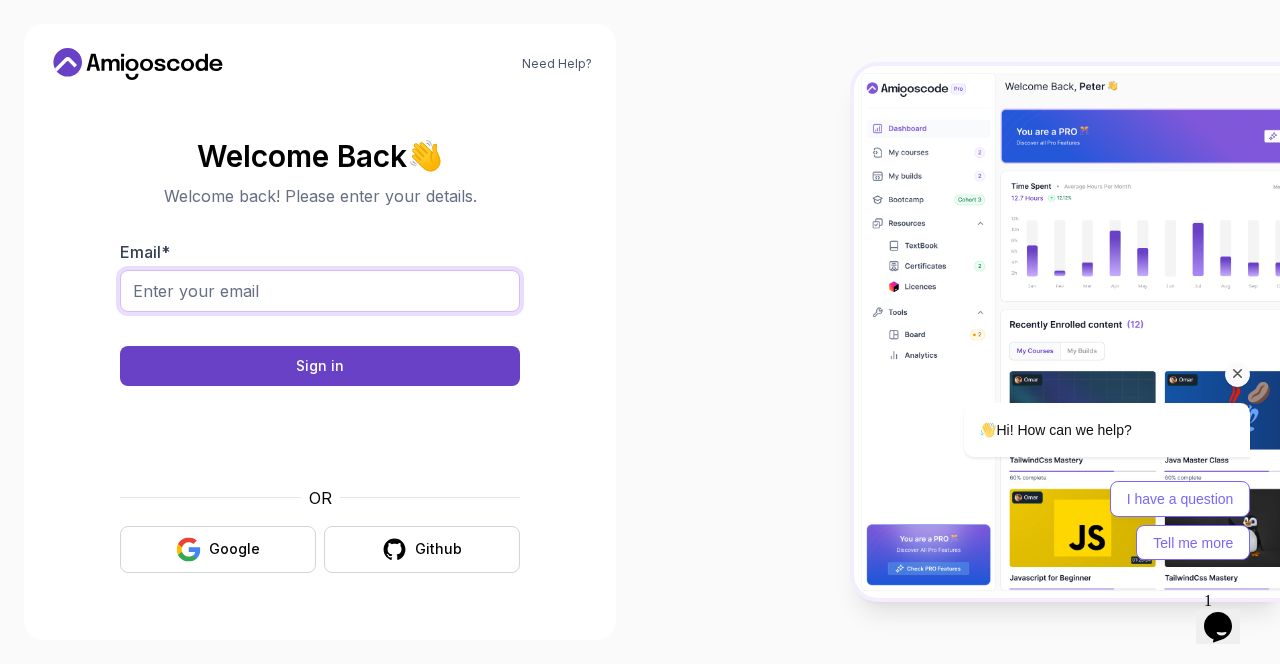 click on "Email *" at bounding box center [320, 291] 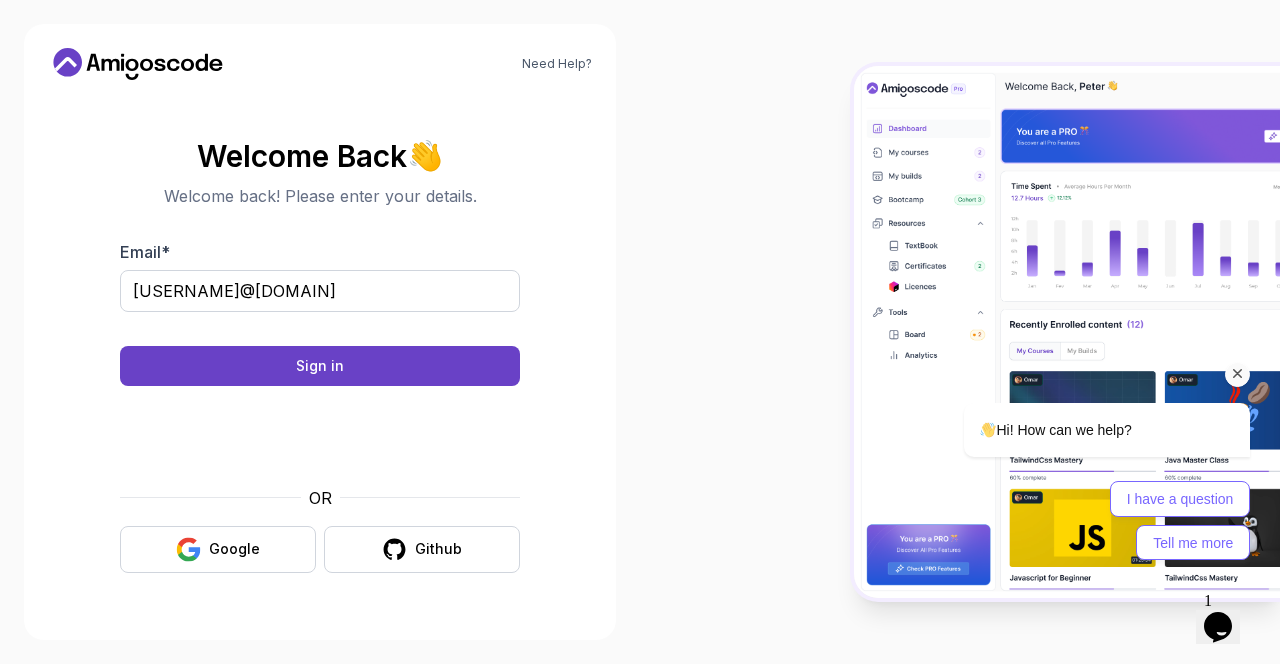 click on "Sign in" at bounding box center (320, 366) 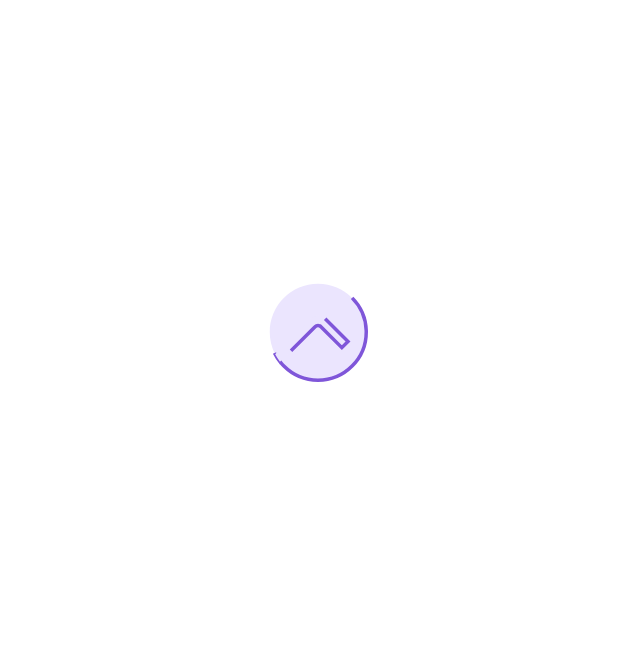 scroll, scrollTop: 0, scrollLeft: 0, axis: both 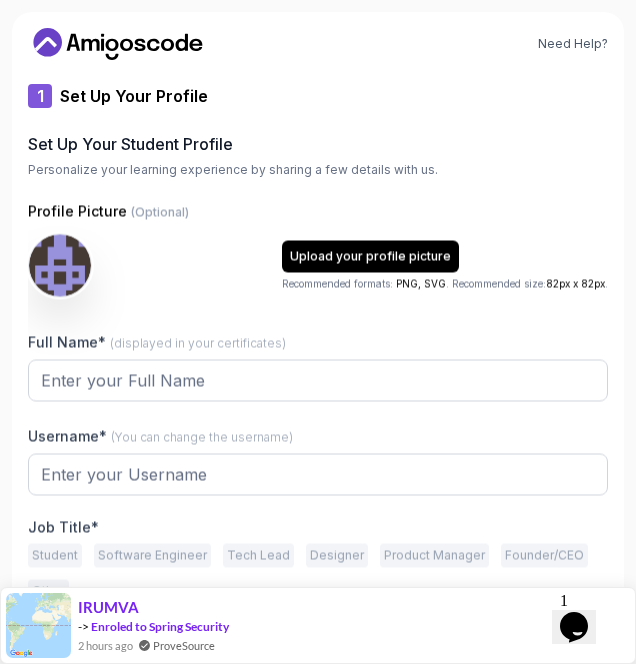 type on "[USERNAME]" 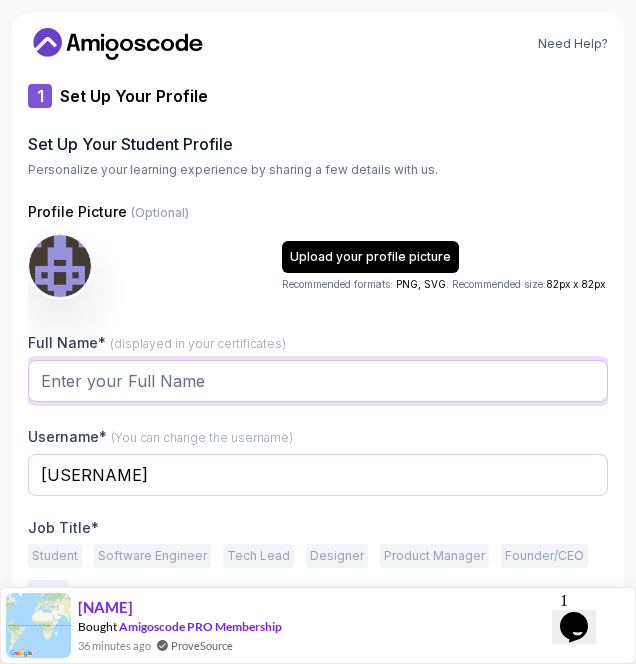 click on "Full Name*   (displayed in your certificates)" at bounding box center (318, 381) 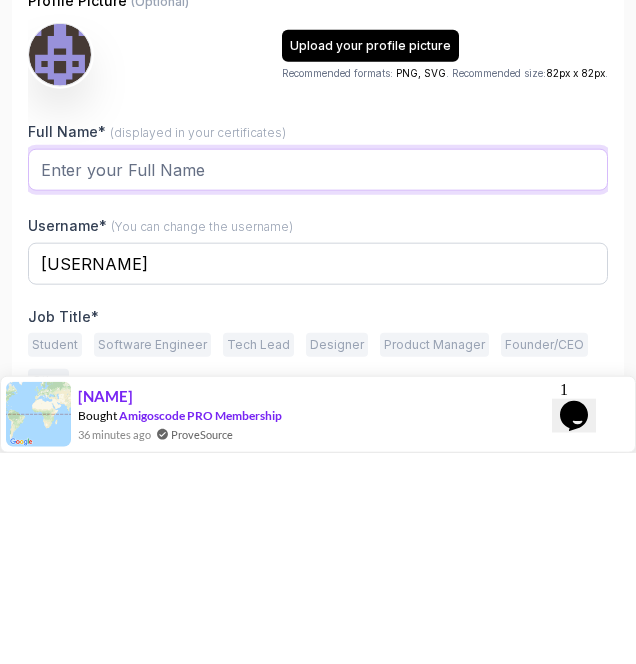 type on "W" 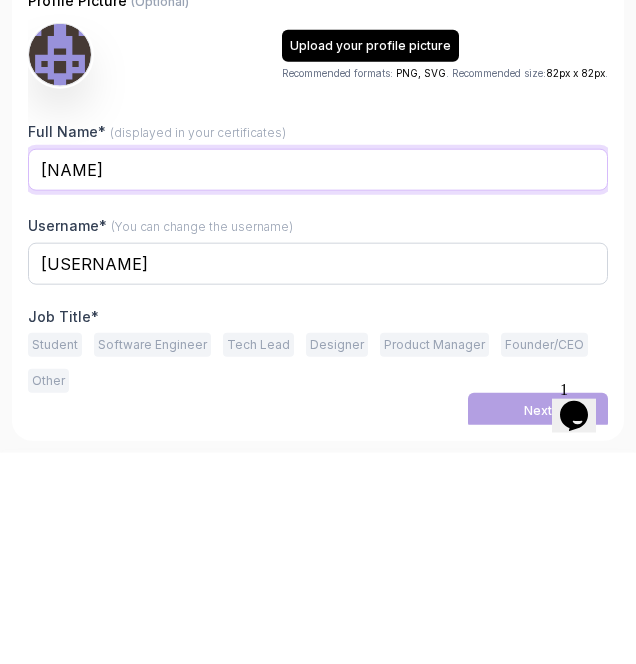 type on "[NAME]" 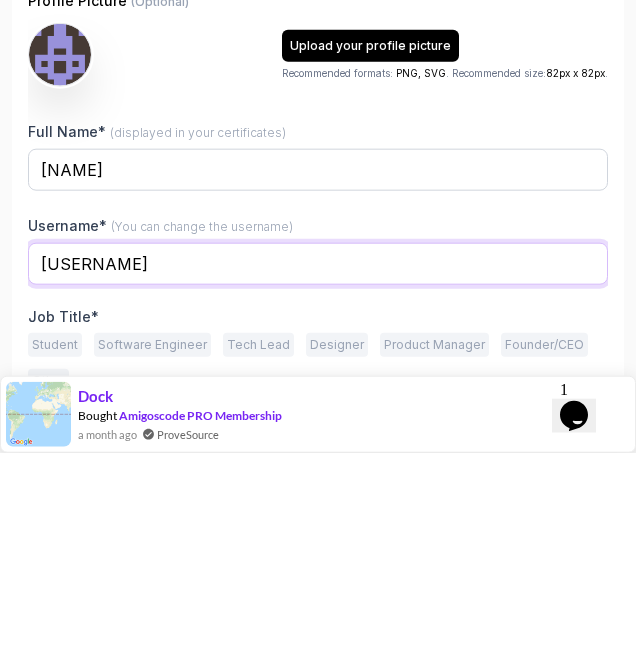 click on "[USERNAME]" at bounding box center [318, 475] 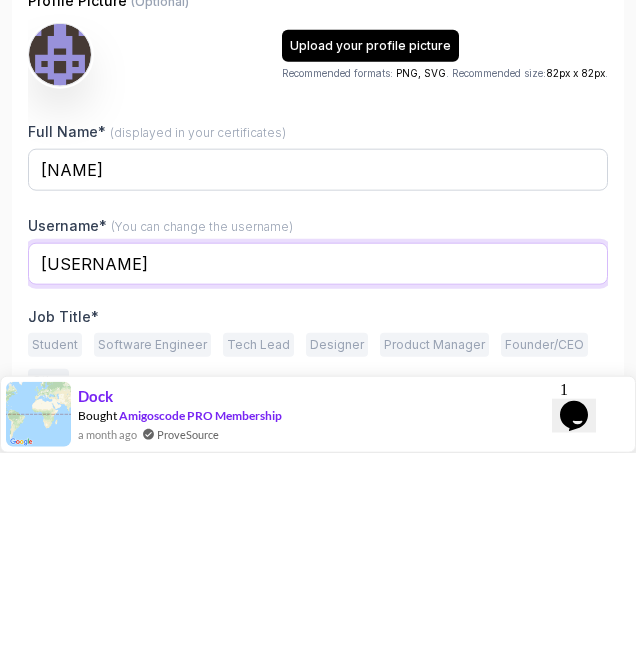 type on "[USERNAME]" 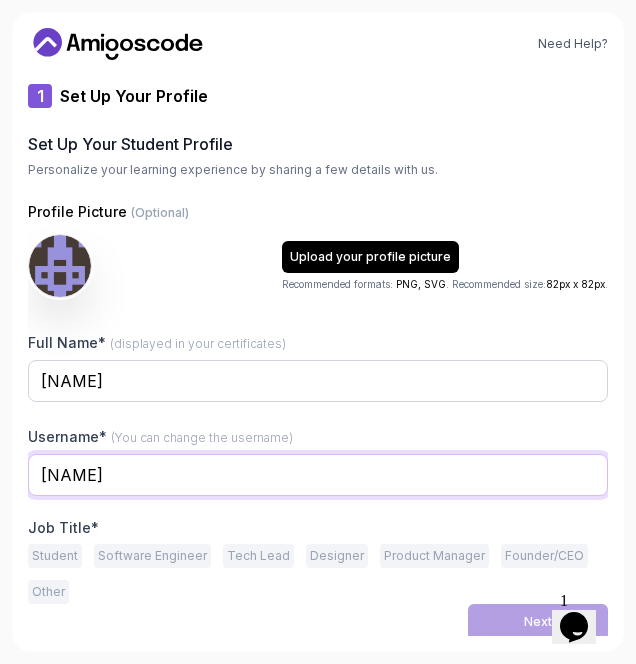 scroll, scrollTop: 64, scrollLeft: 0, axis: vertical 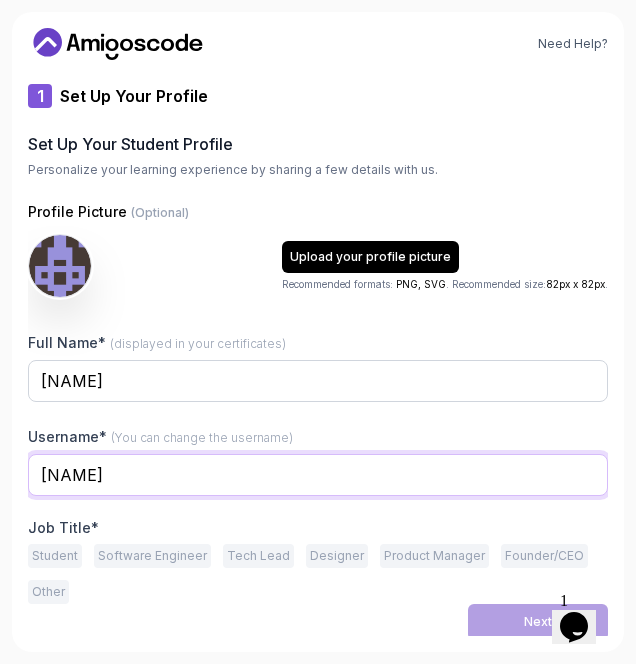 type on "[NAME]" 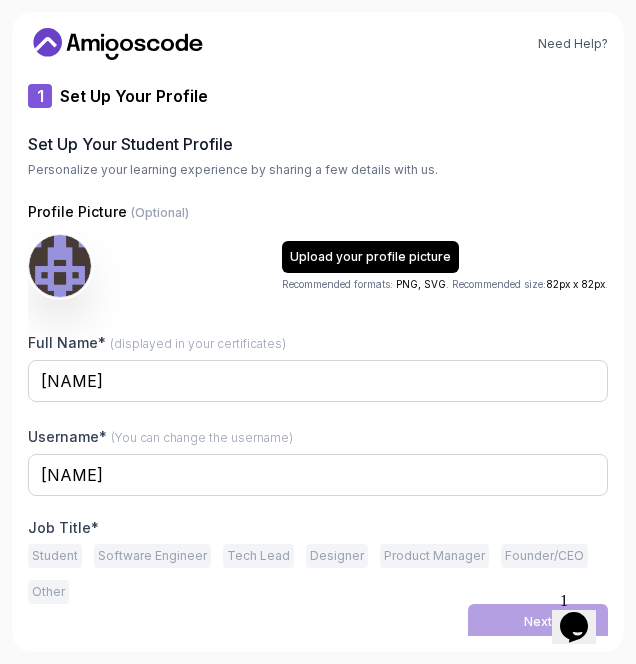 click on "Other" at bounding box center [48, 592] 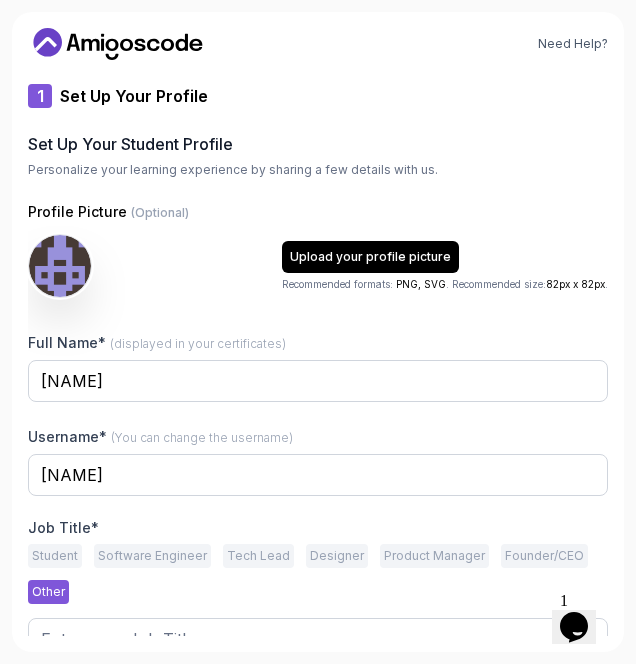 scroll, scrollTop: 16, scrollLeft: 0, axis: vertical 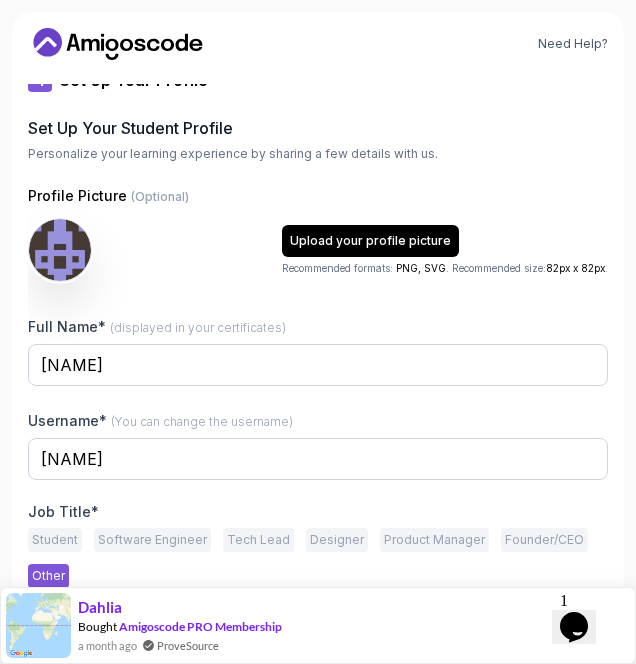 click at bounding box center [318, 623] 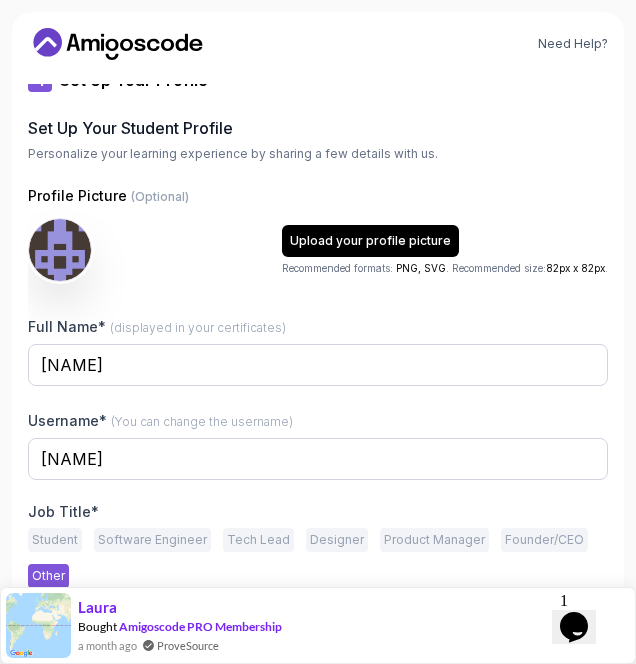 scroll, scrollTop: 0, scrollLeft: 0, axis: both 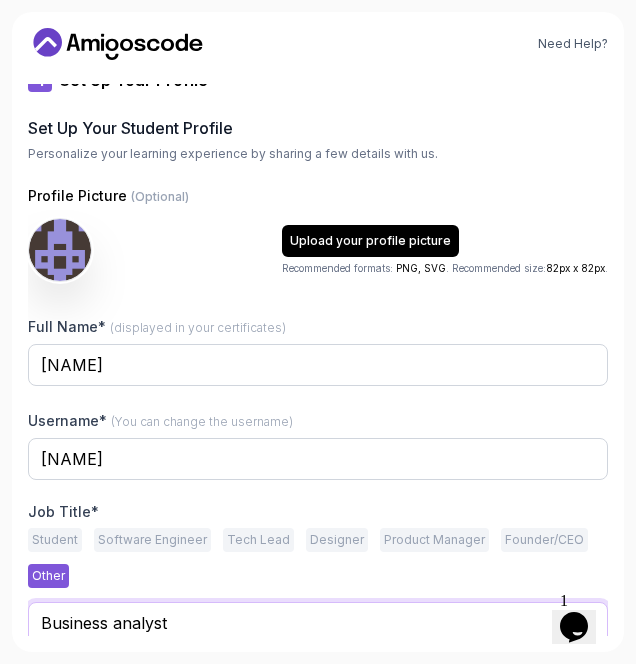 type on "Business analyst" 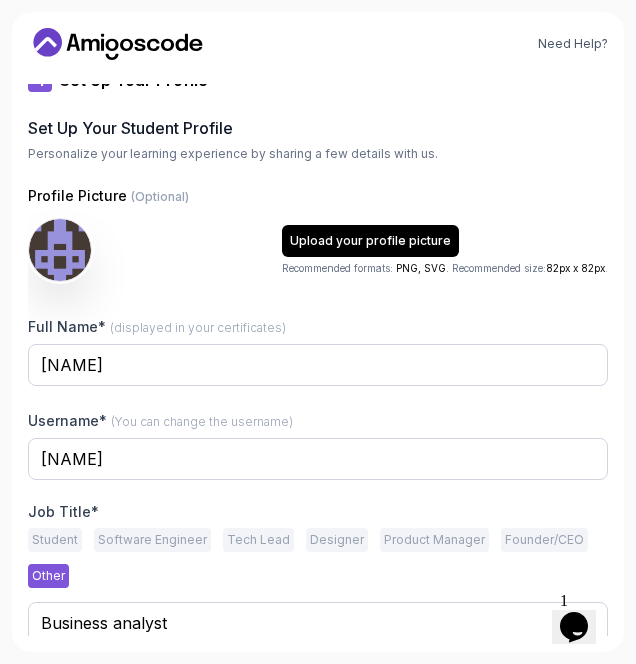 click on "Next" at bounding box center (538, 684) 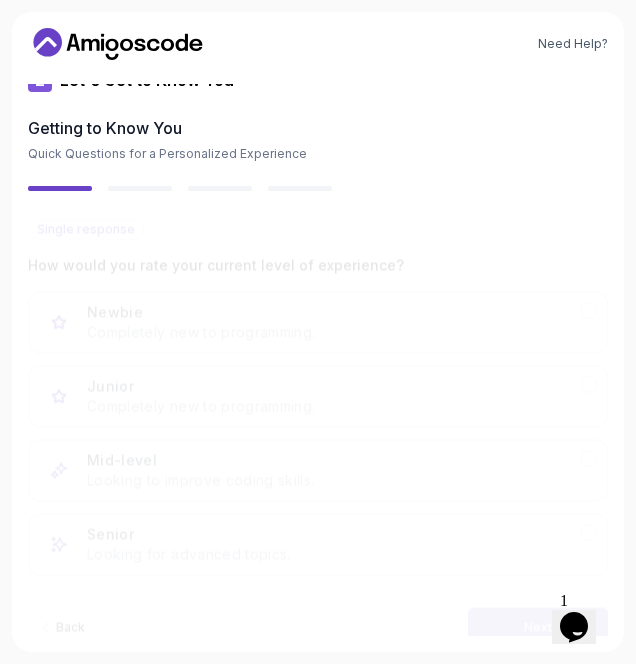 scroll, scrollTop: 0, scrollLeft: 0, axis: both 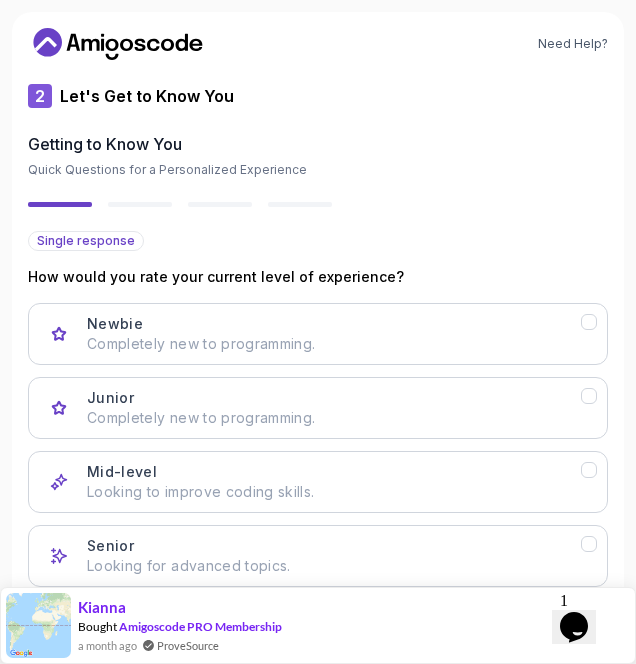 click on "Junior Completely new to programming." at bounding box center (334, 408) 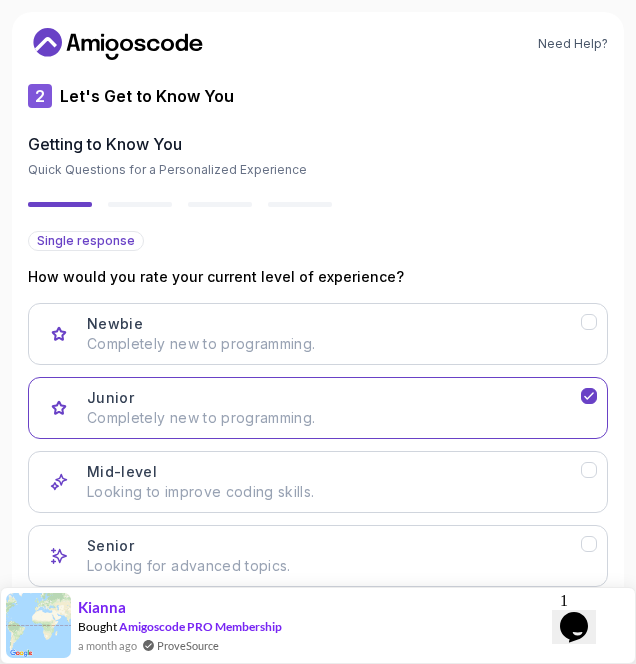 click on "Next" at bounding box center [538, 639] 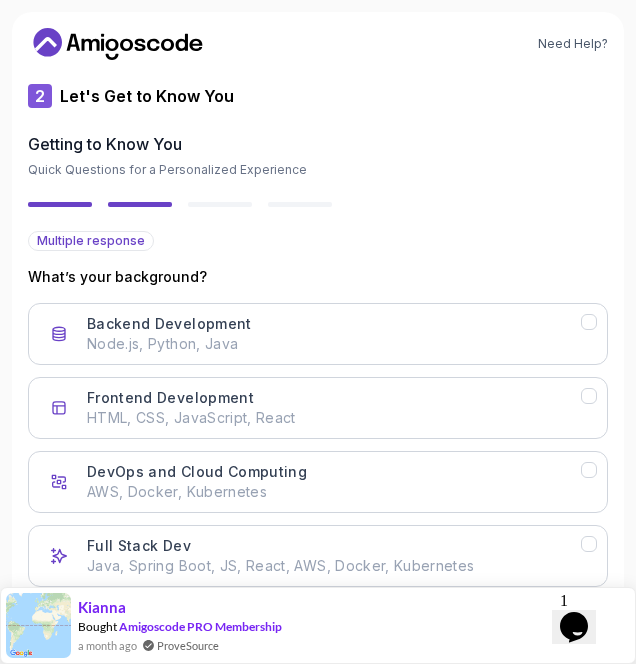 scroll, scrollTop: 0, scrollLeft: 0, axis: both 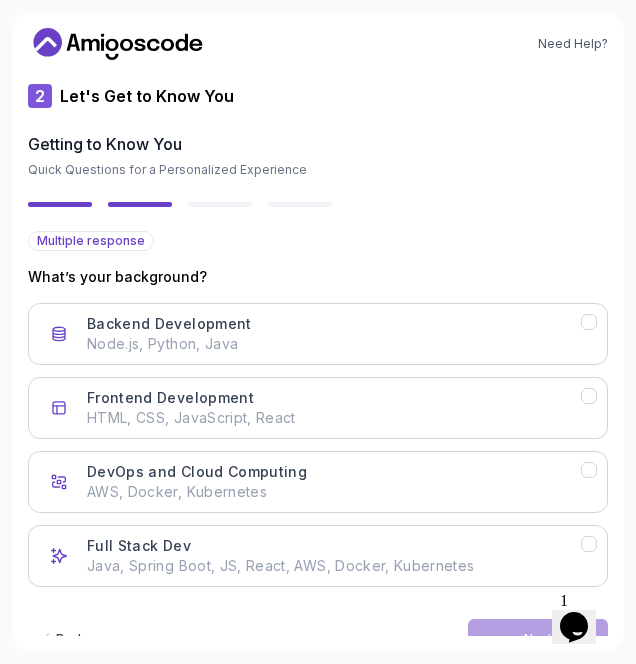 click on "Back" at bounding box center (70, 639) 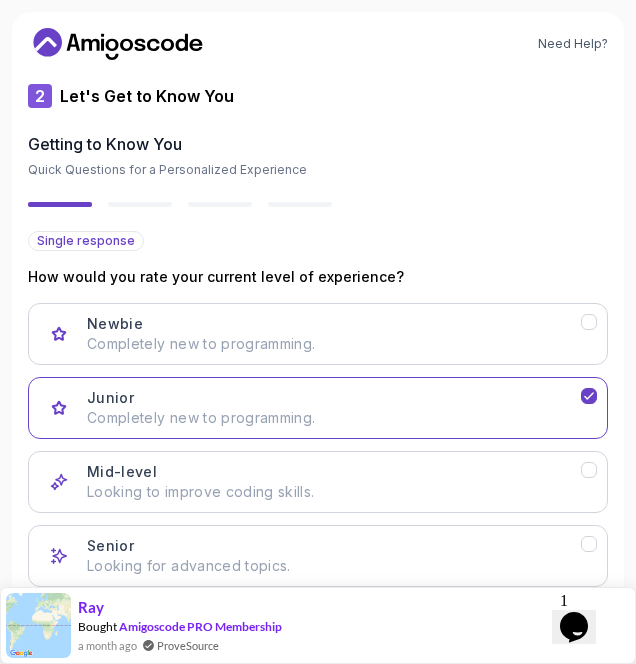 click on "Completely new to programming." at bounding box center (334, 344) 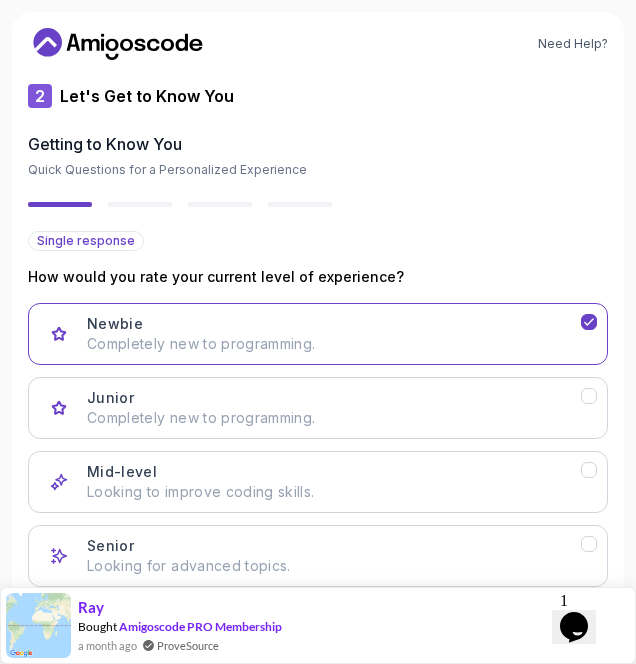click on "Next" at bounding box center [538, 639] 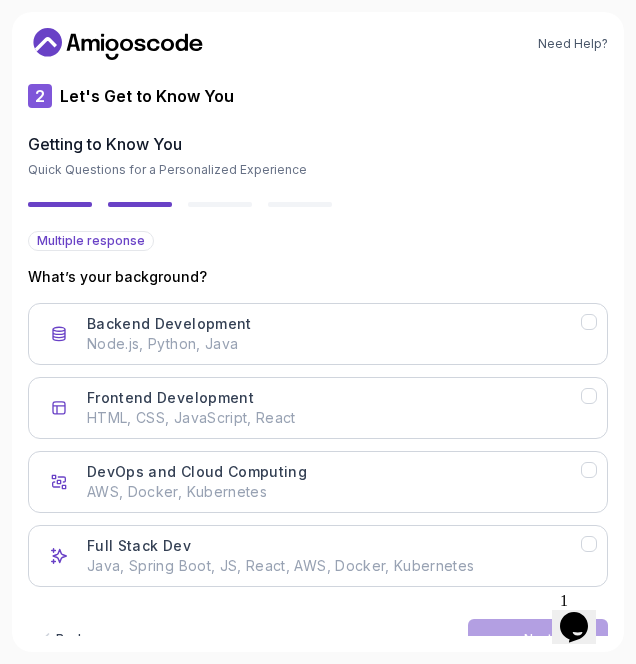 click on "AWS, Docker, Kubernetes" at bounding box center [334, 492] 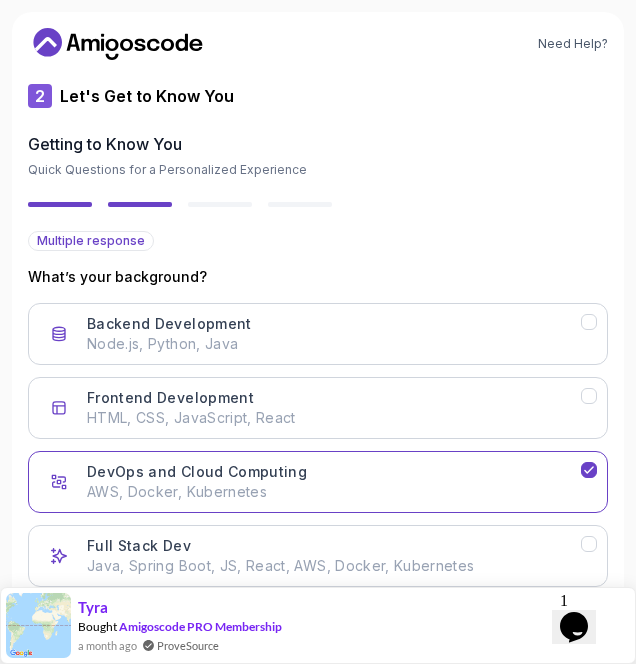click on "Next" at bounding box center (538, 639) 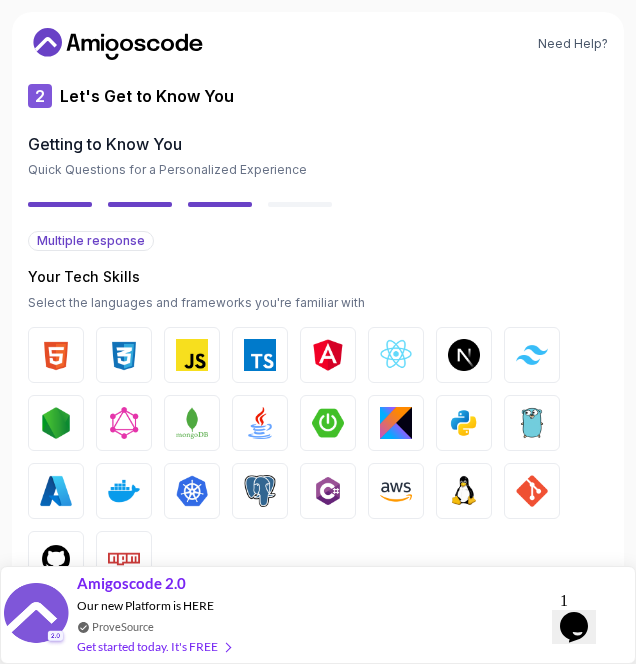 click at bounding box center [56, 355] 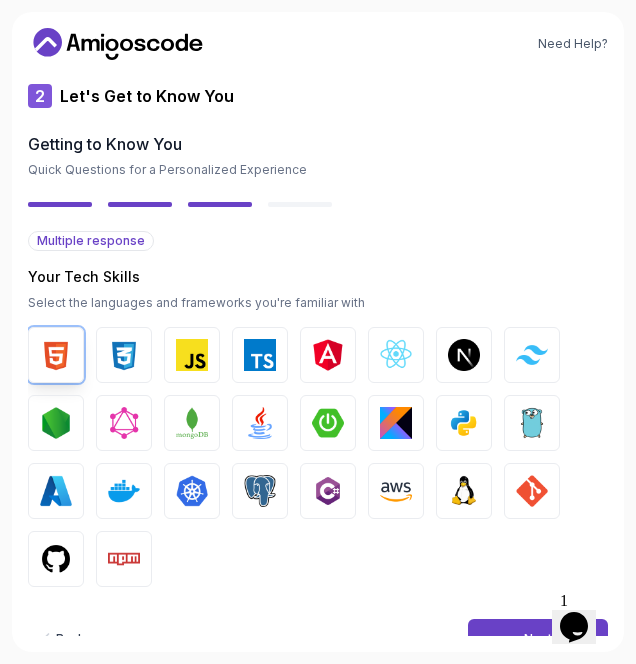 click at bounding box center [56, 355] 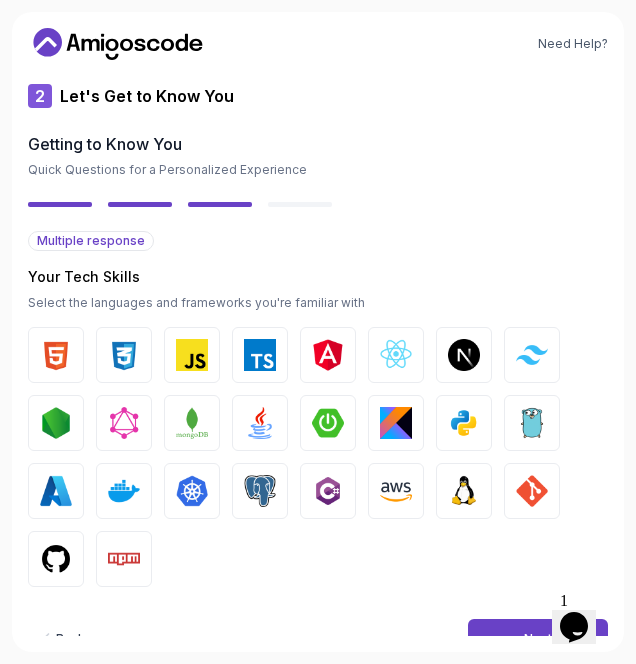 click at bounding box center [192, 423] 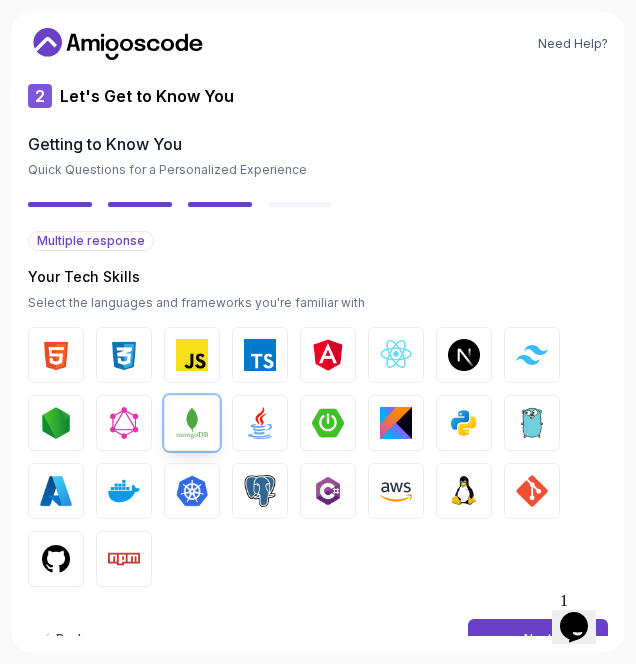 click on "Next" at bounding box center (538, 639) 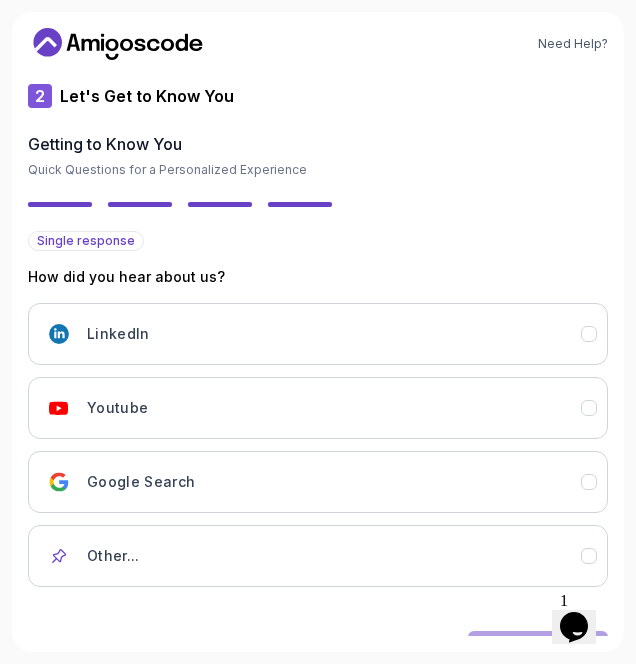 click 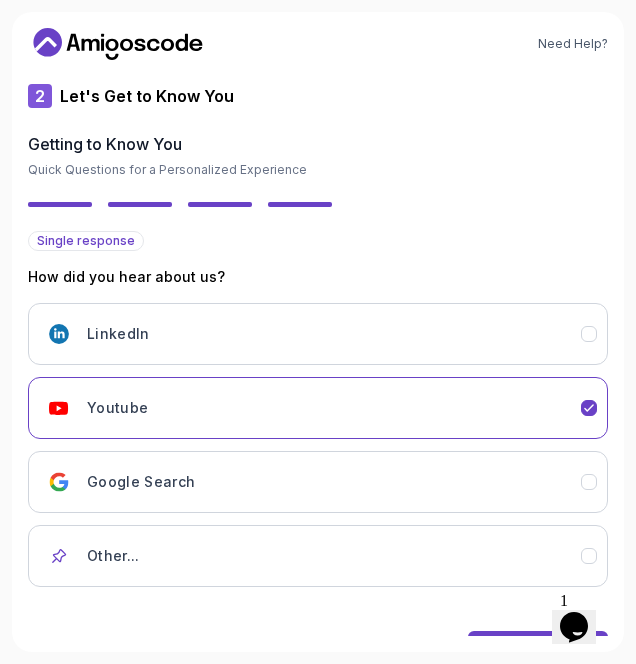 scroll, scrollTop: 0, scrollLeft: 0, axis: both 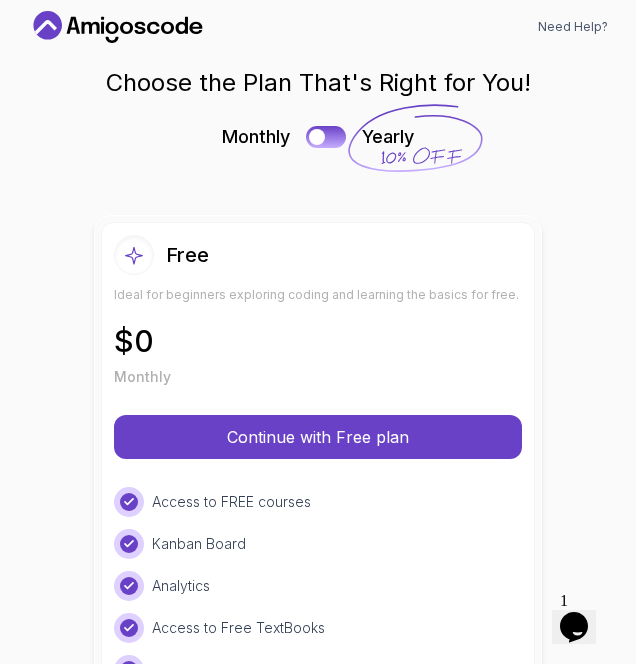 click on "Continue with Free plan" at bounding box center [318, 437] 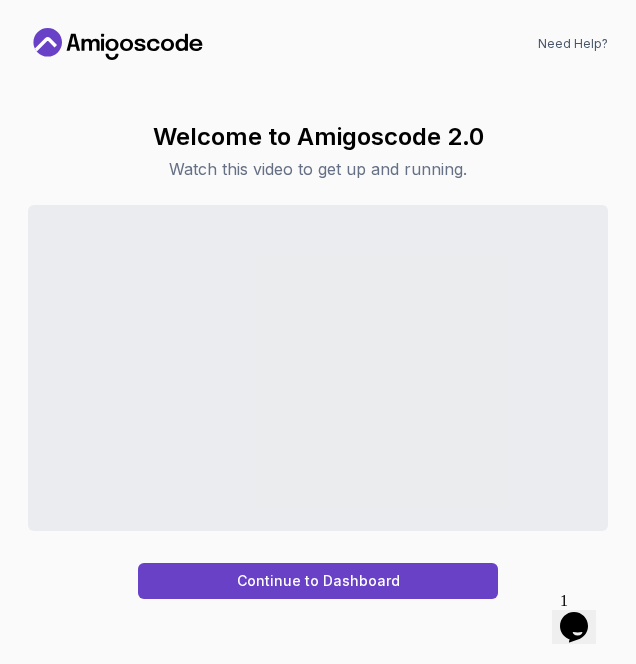 click on "Continue to Dashboard" at bounding box center (318, 581) 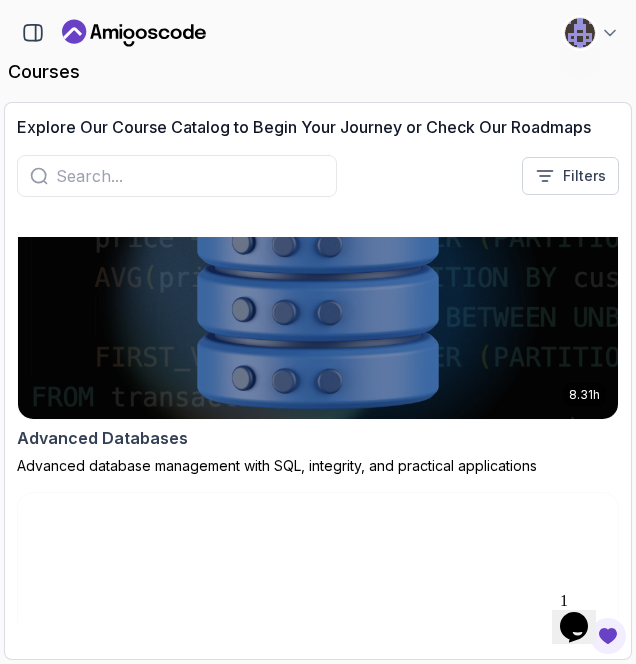 scroll, scrollTop: 0, scrollLeft: 0, axis: both 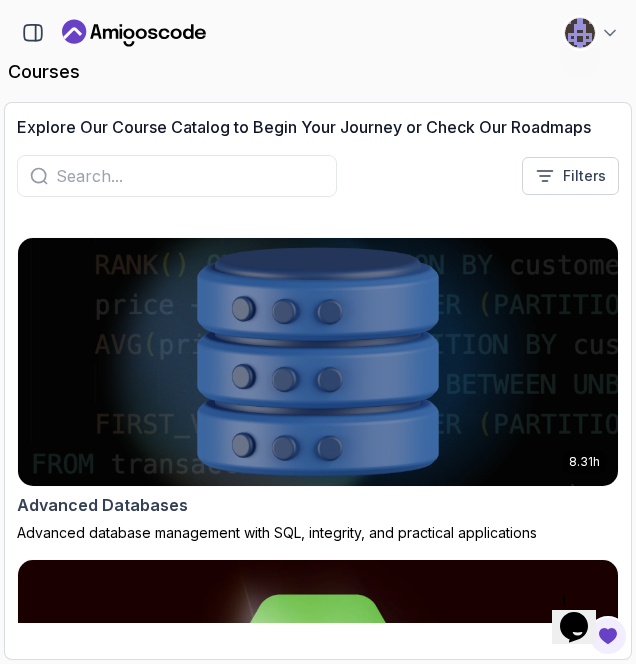click on "courses" at bounding box center [318, 72] 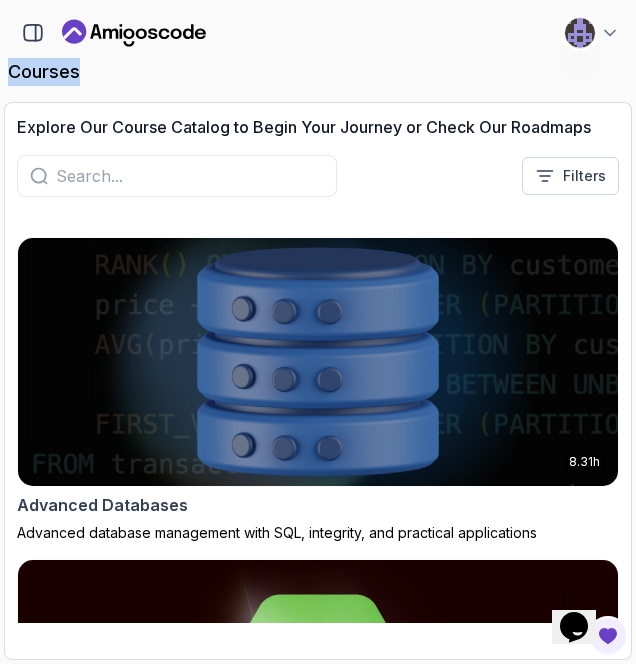 click at bounding box center (33, 33) 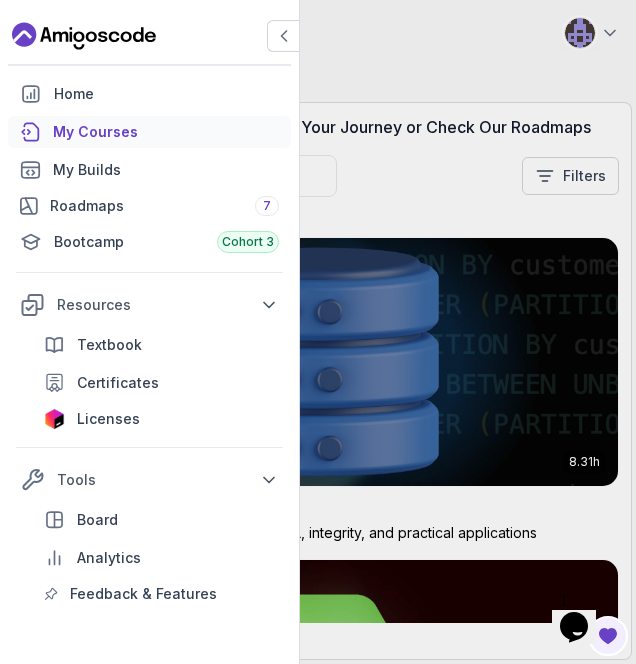 click on "Home My Courses My Builds Roadmaps 7 Bootcamp Cohort 3 Resources Textbook Certificates Licenses Tools Board Analytics Feedback & Features" at bounding box center [318, 332] 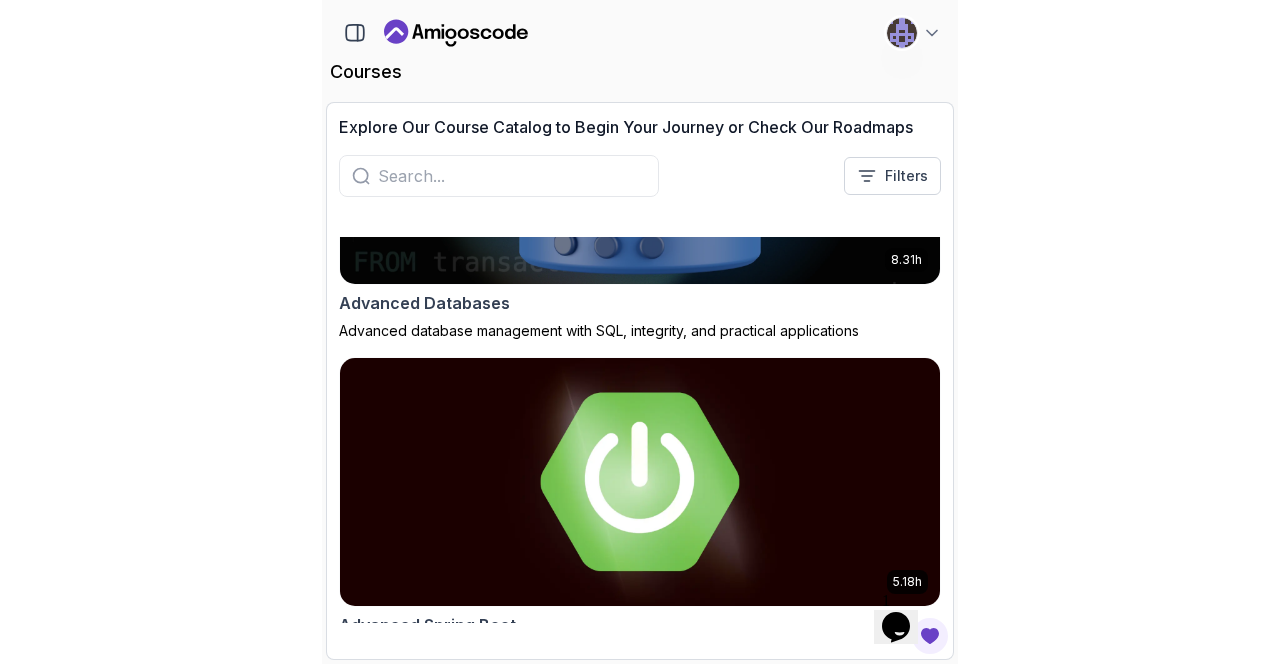scroll, scrollTop: 204, scrollLeft: 0, axis: vertical 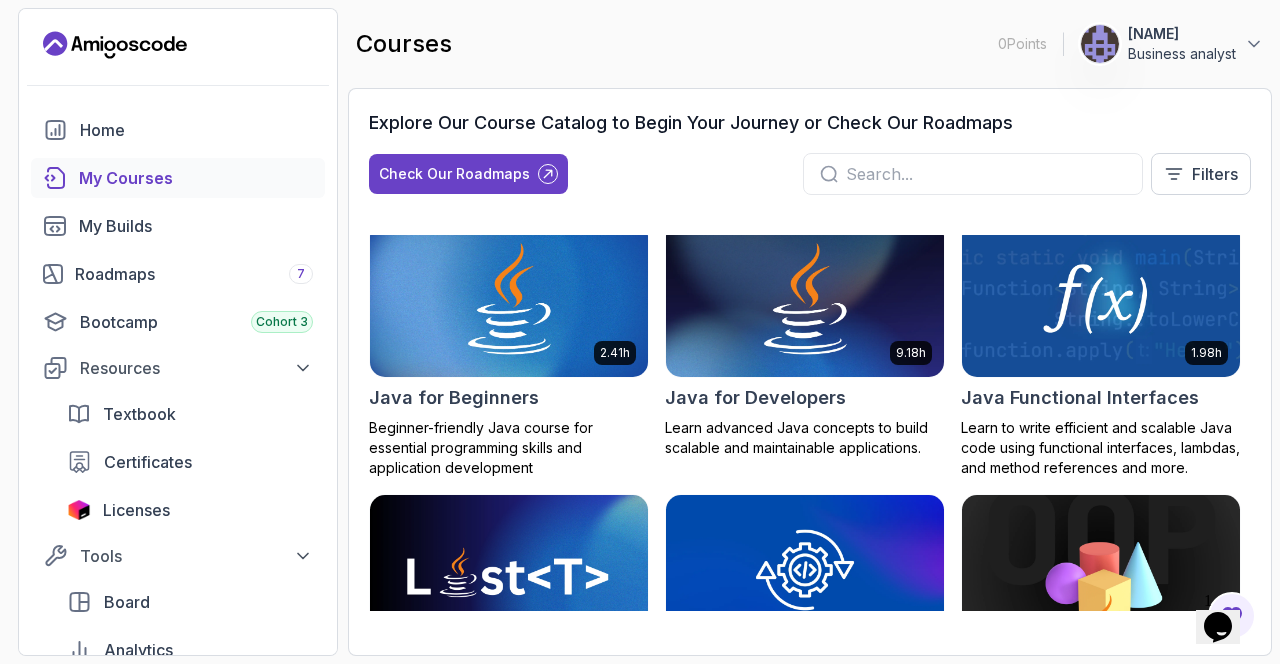 click at bounding box center [509, 300] 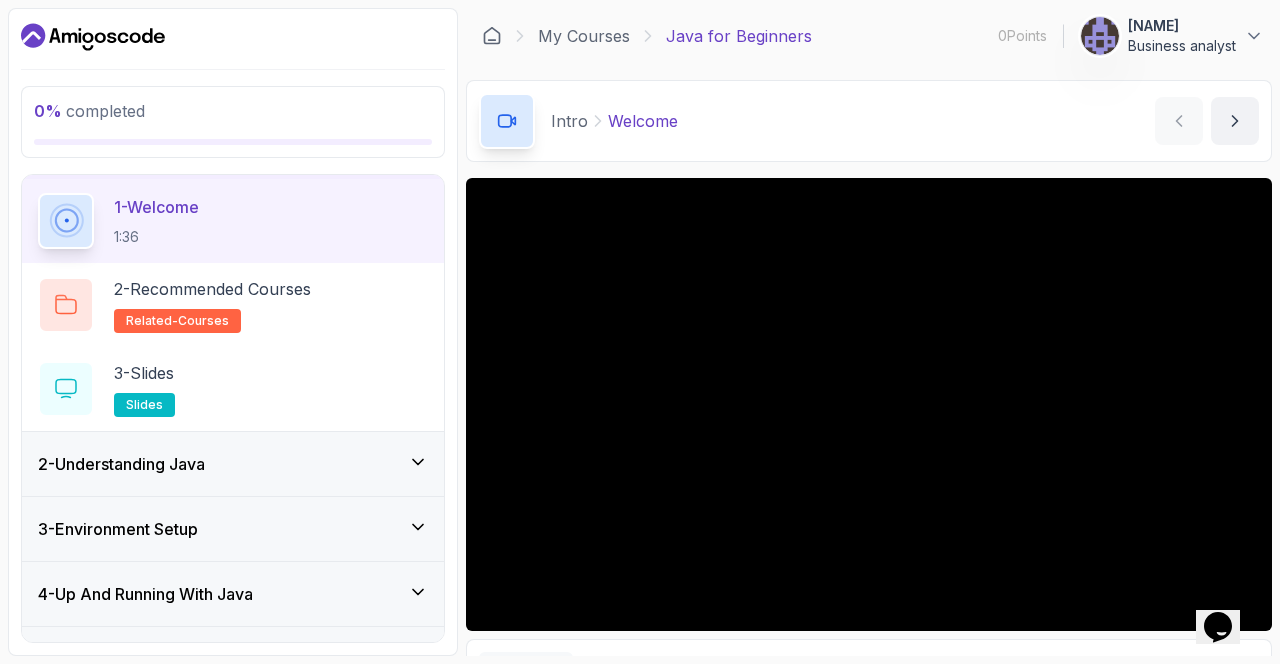 scroll, scrollTop: 0, scrollLeft: 0, axis: both 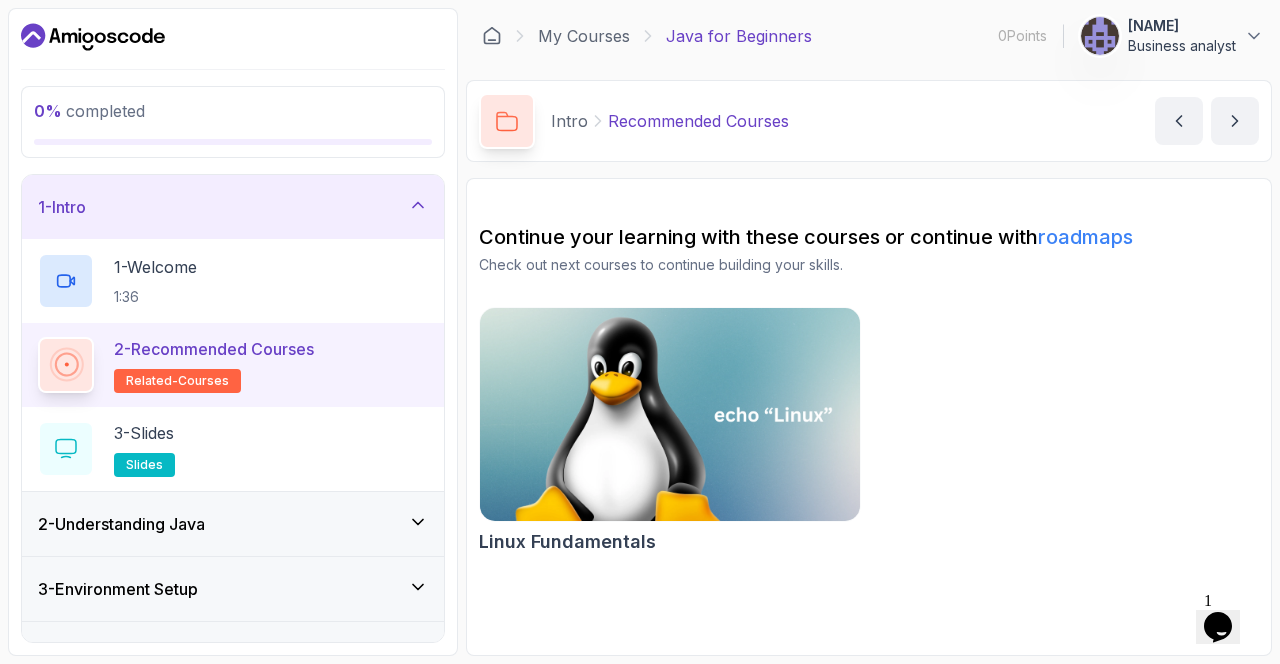 click on "2  -  Recommended Courses related-courses" at bounding box center (233, 365) 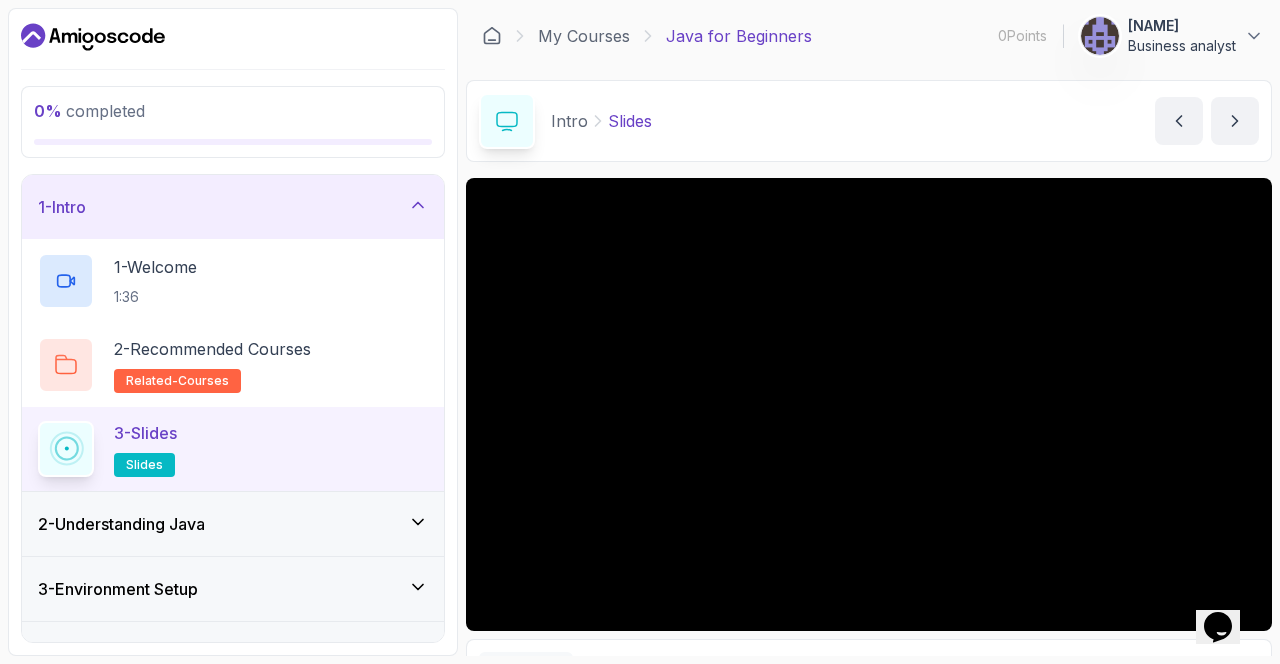 click on "2  -  Recommended Courses related-courses" at bounding box center (233, 365) 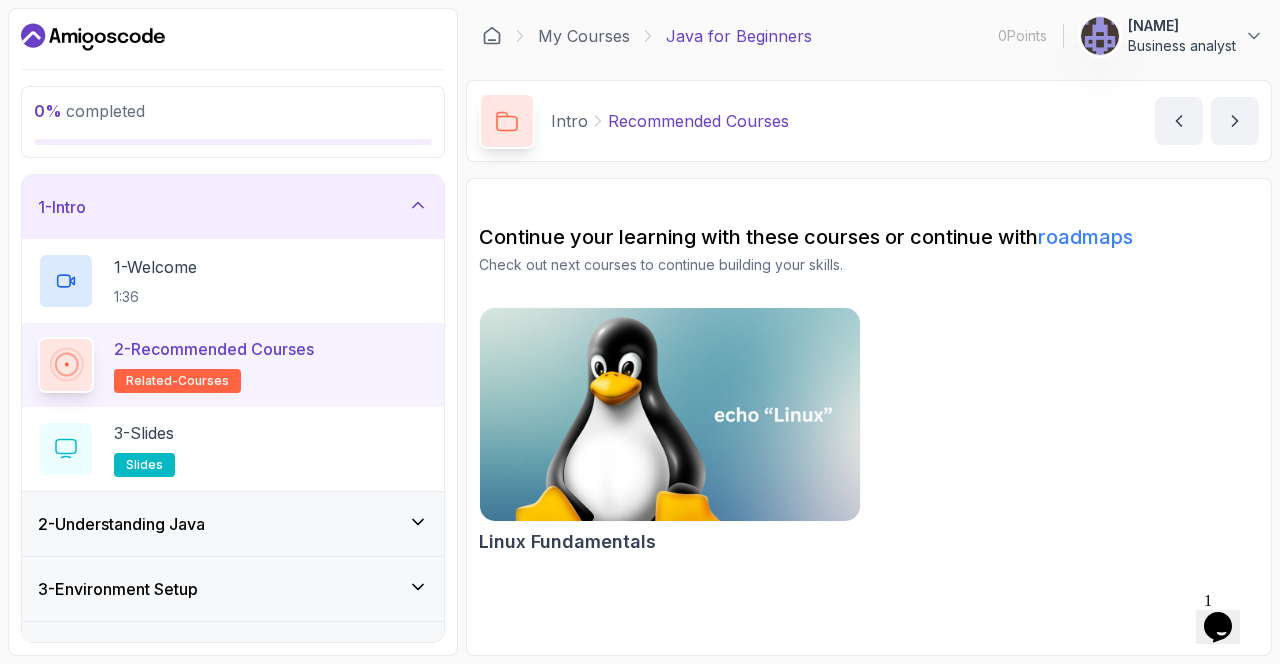 click on "roadmaps" at bounding box center (1085, 237) 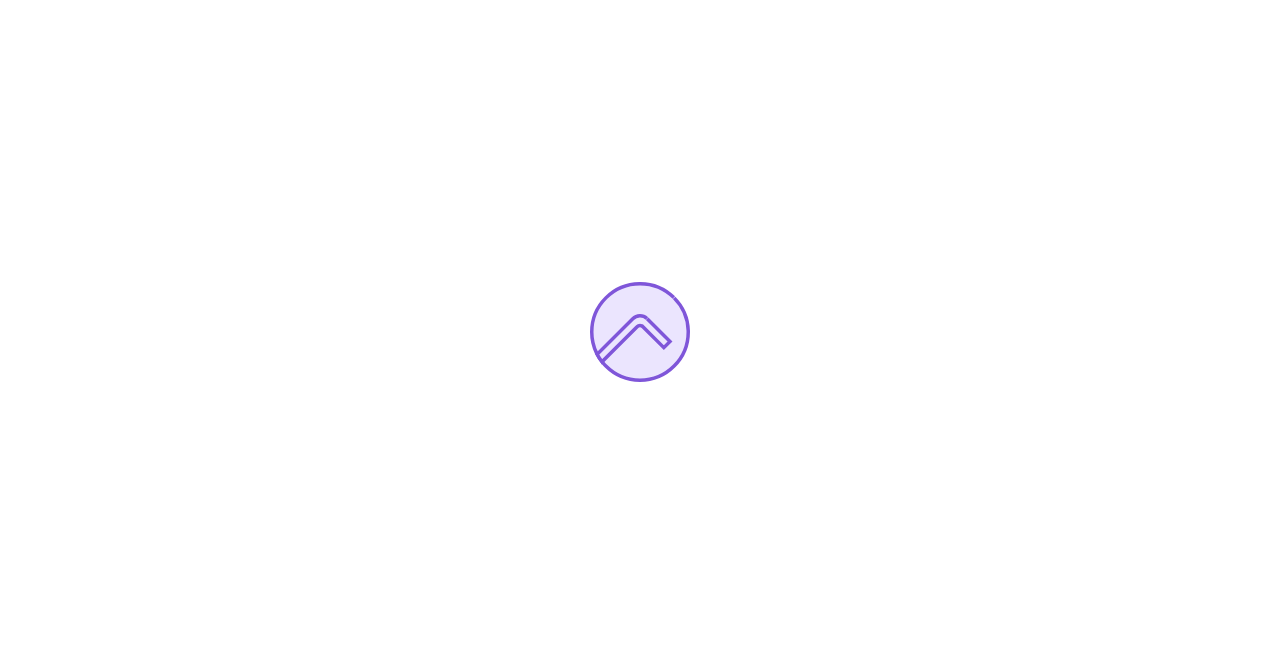 scroll, scrollTop: 0, scrollLeft: 0, axis: both 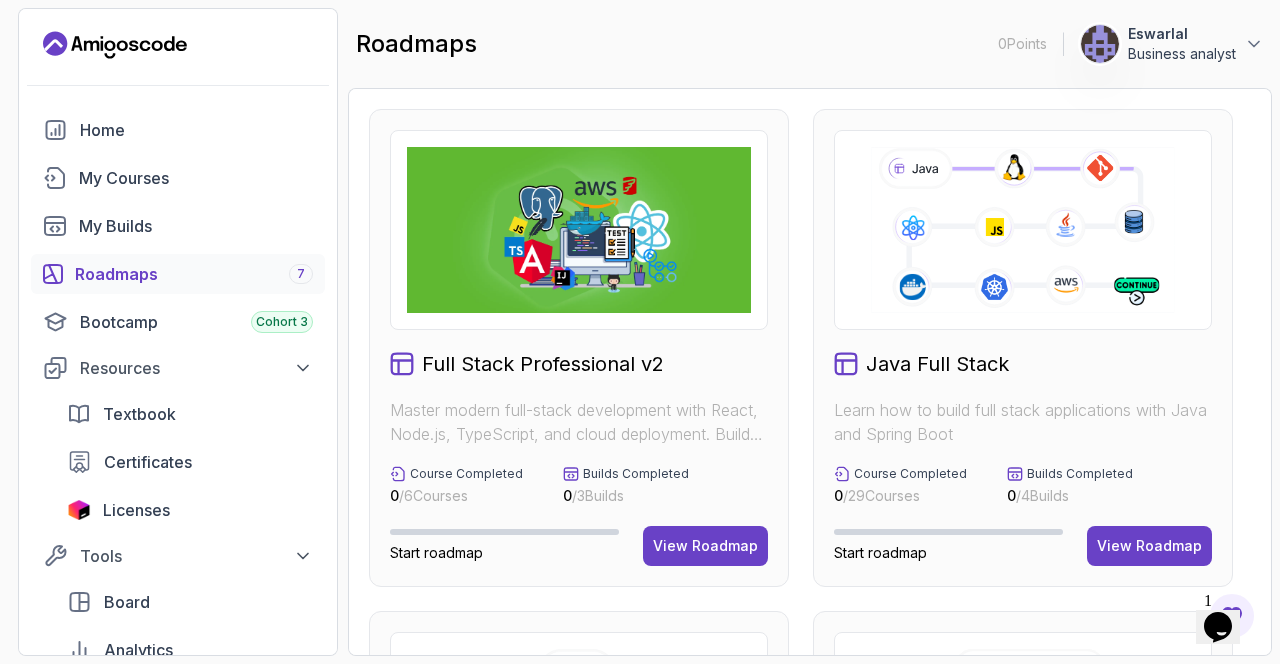 click on "View Roadmap" at bounding box center [1149, 546] 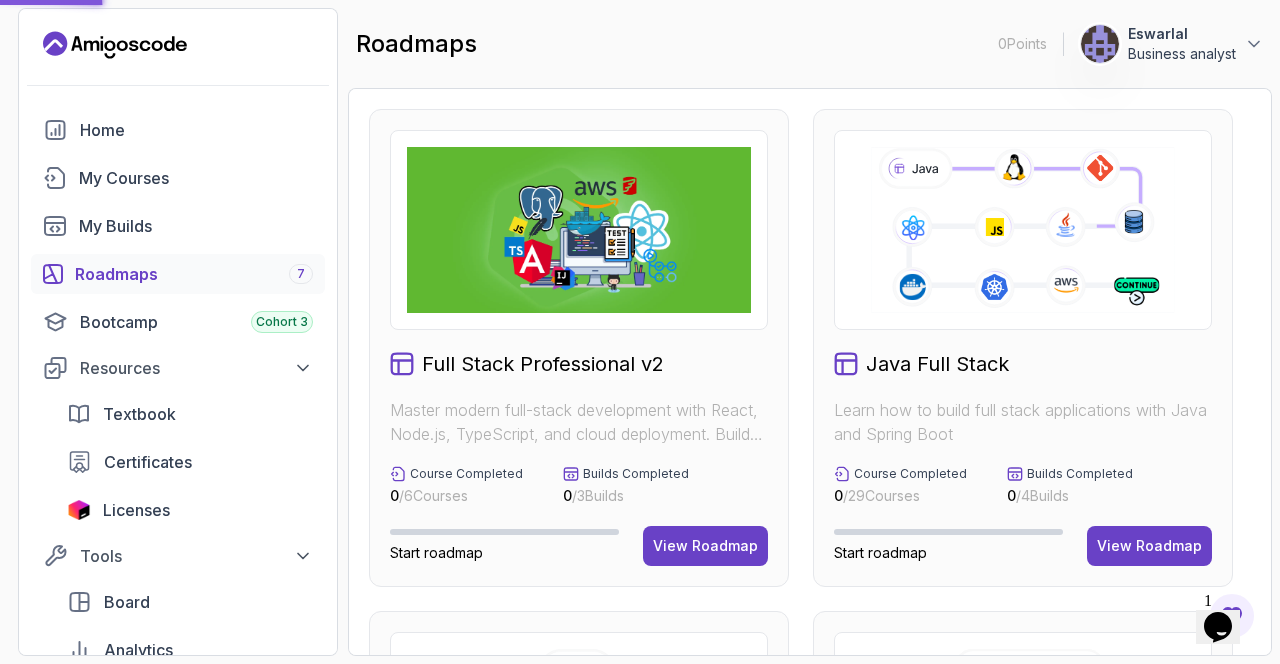 click on "View Roadmap" at bounding box center [1149, 546] 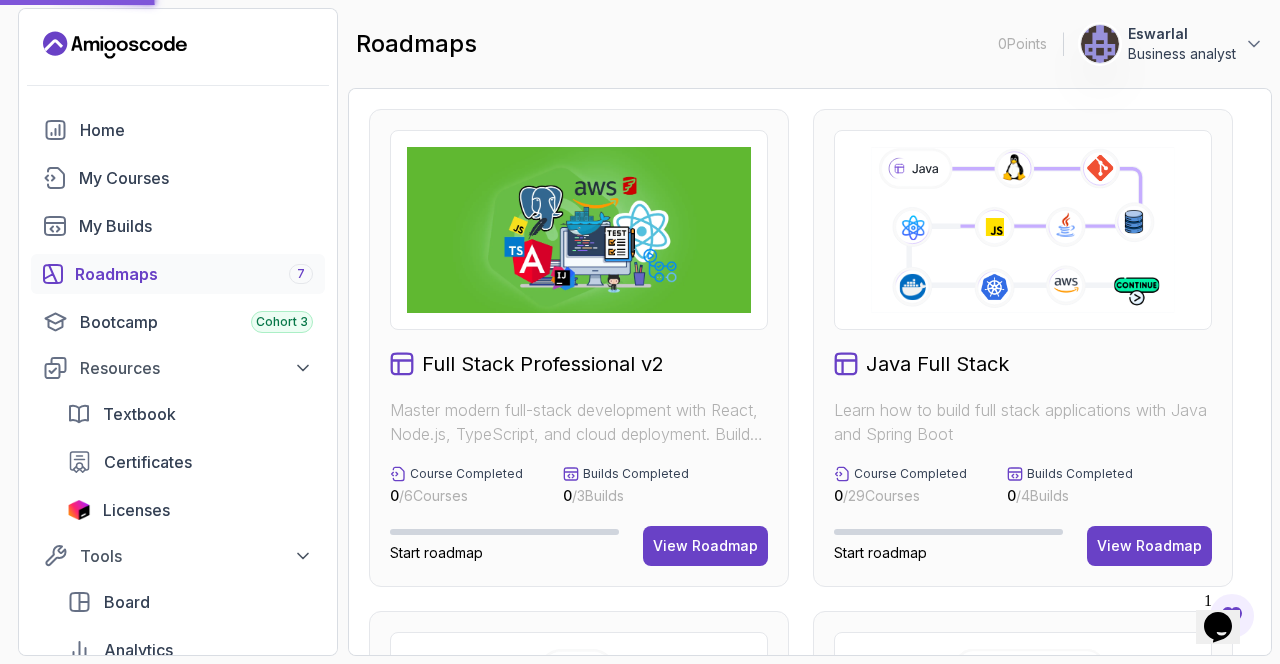 scroll, scrollTop: 130, scrollLeft: 0, axis: vertical 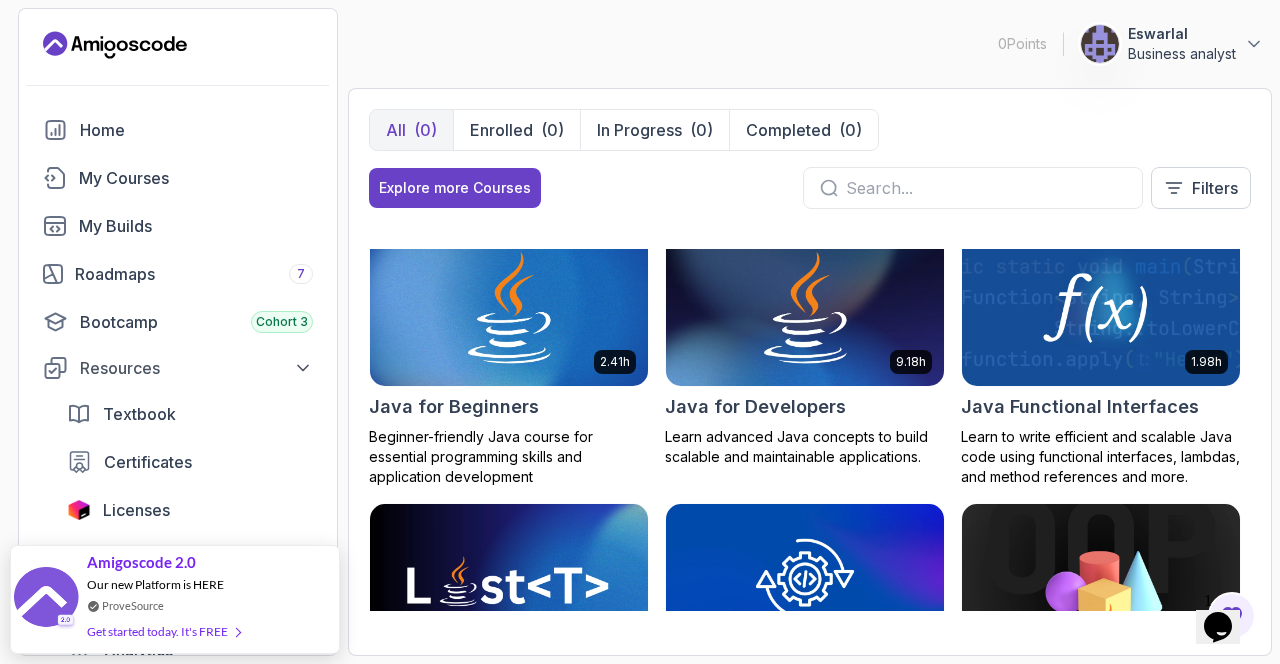 click at bounding box center (509, 309) 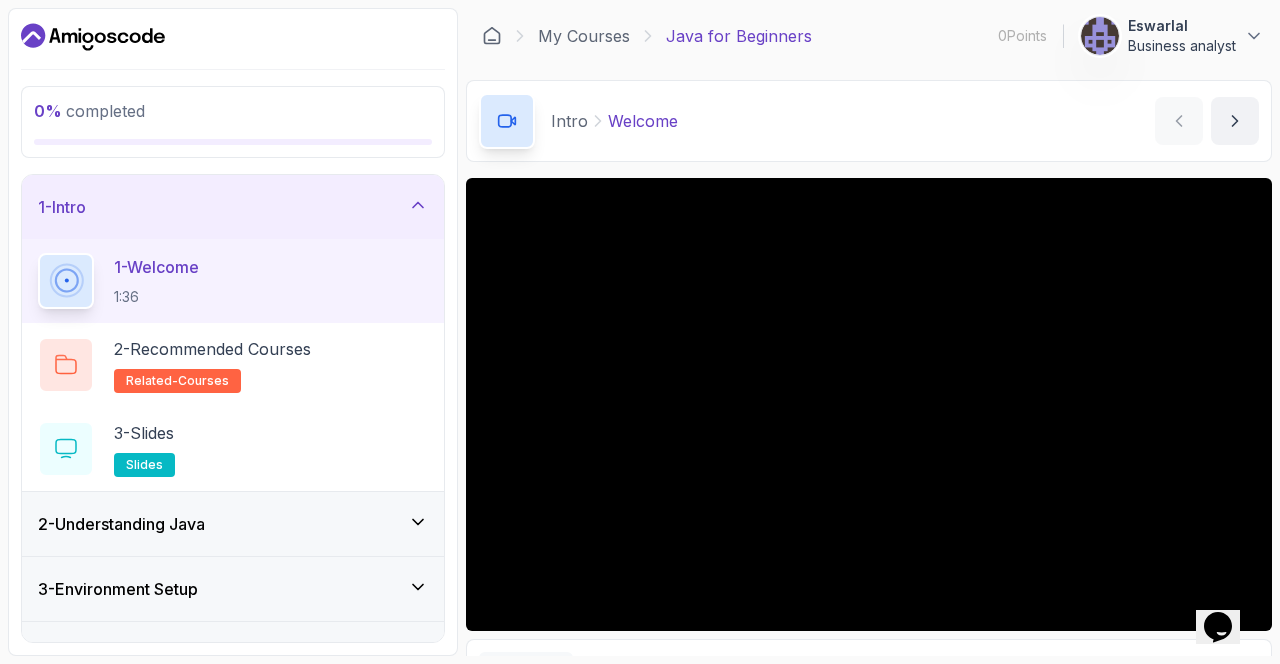 click on "2  -  Recommended Courses related-courses" at bounding box center (233, 365) 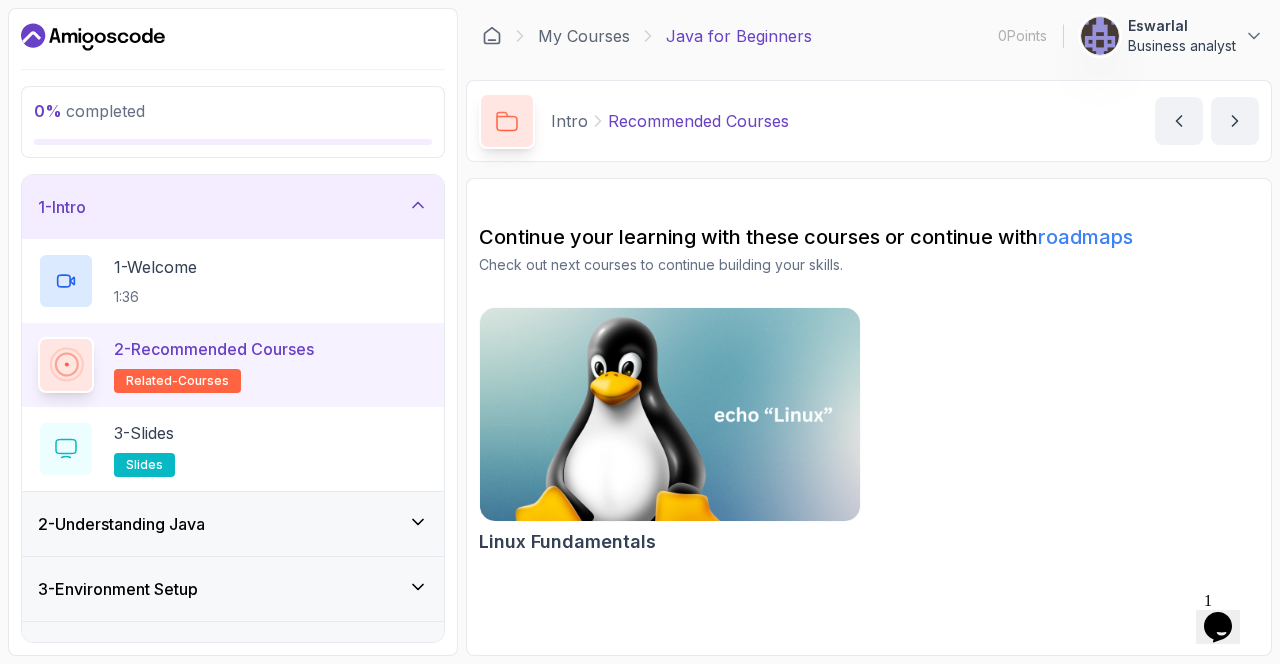 click at bounding box center [1235, 121] 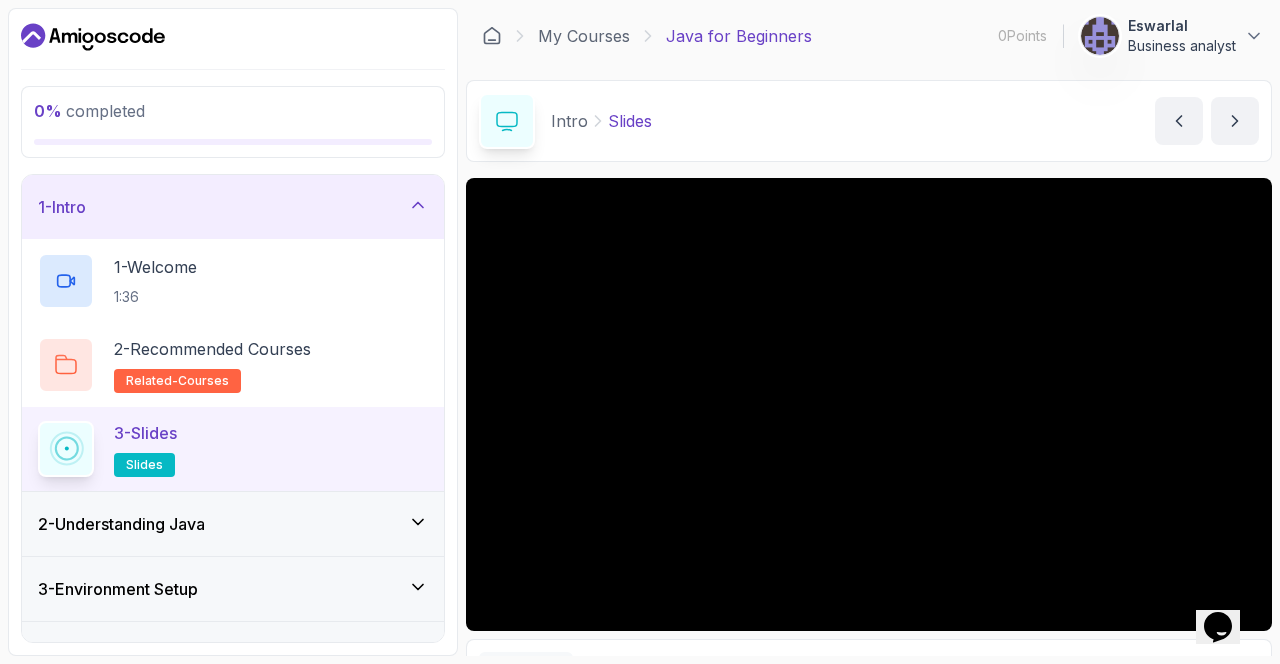 scroll, scrollTop: 64, scrollLeft: 0, axis: vertical 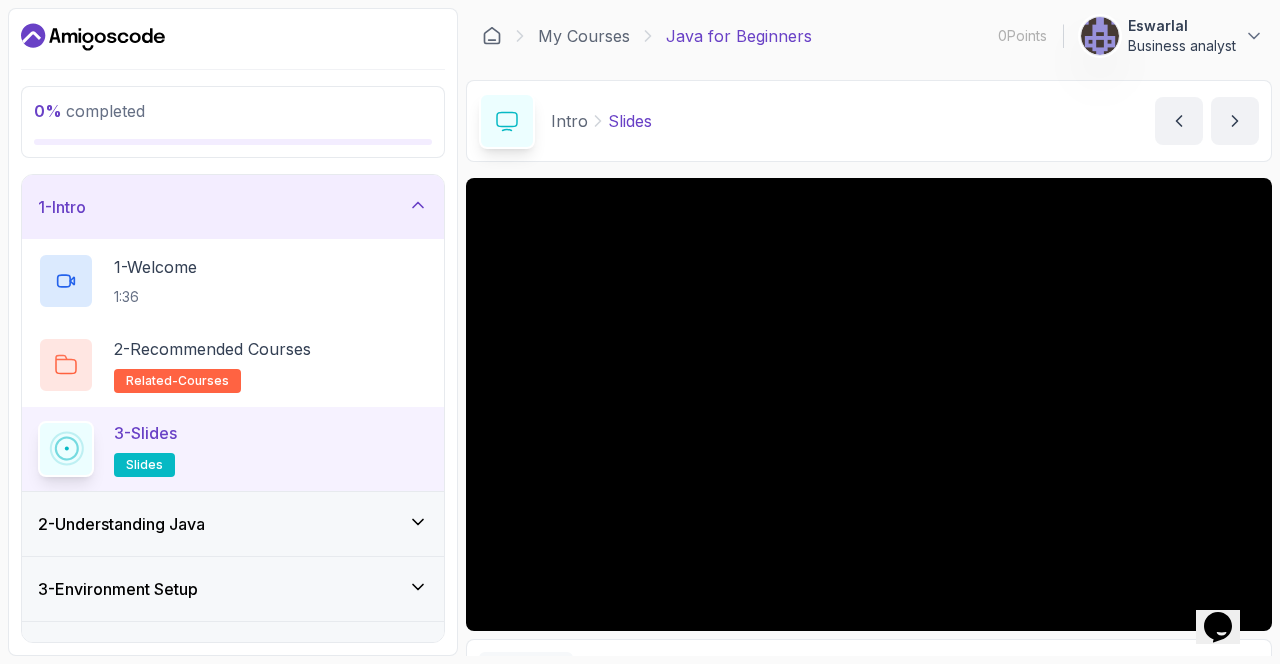 click on "Slides" at bounding box center (932, 668) 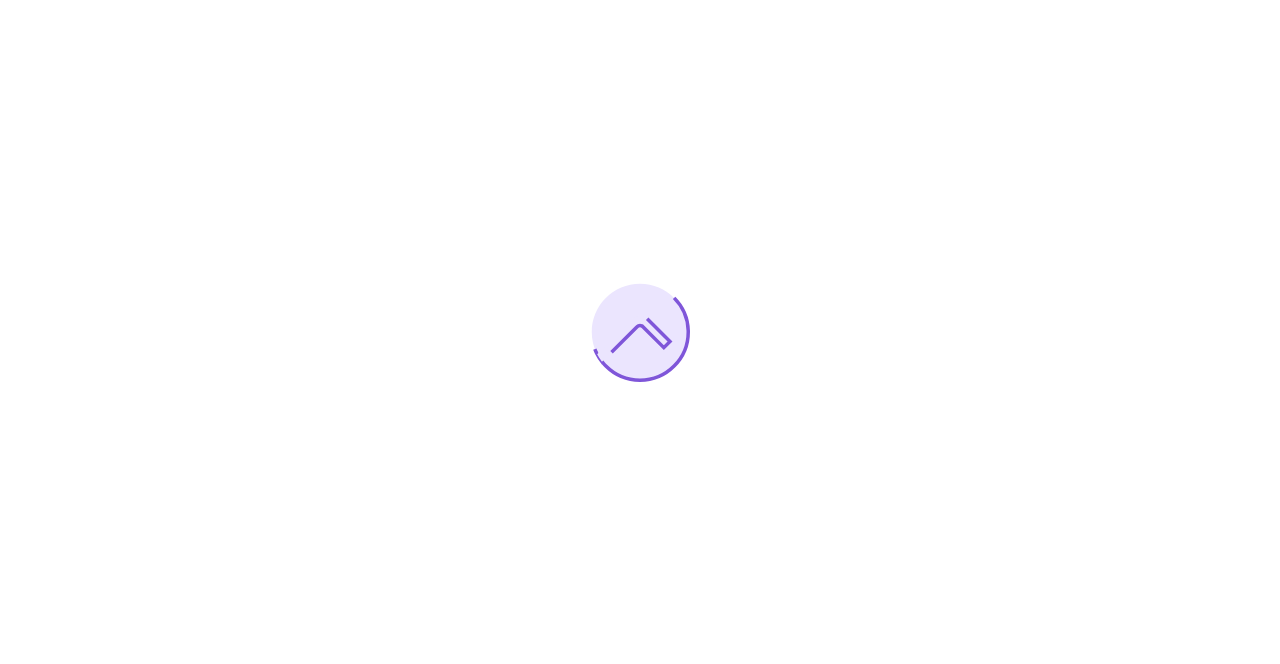 scroll, scrollTop: 0, scrollLeft: 0, axis: both 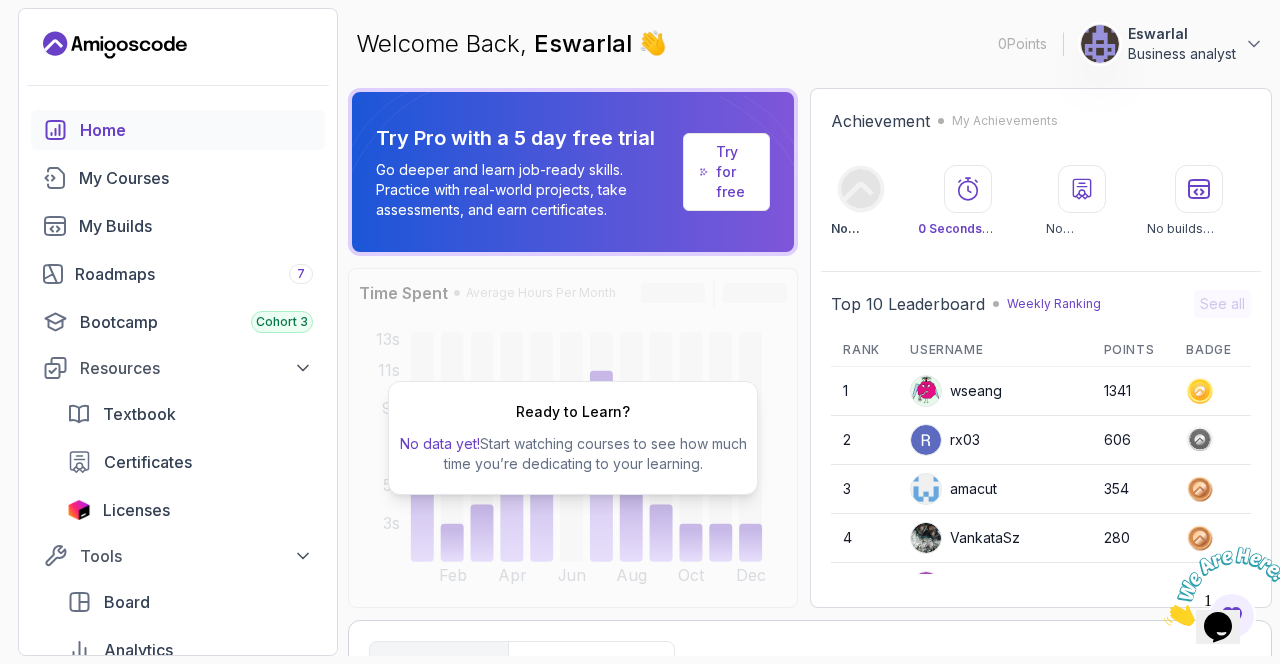 click on "Recently enrolled" at bounding box center (591, 662) 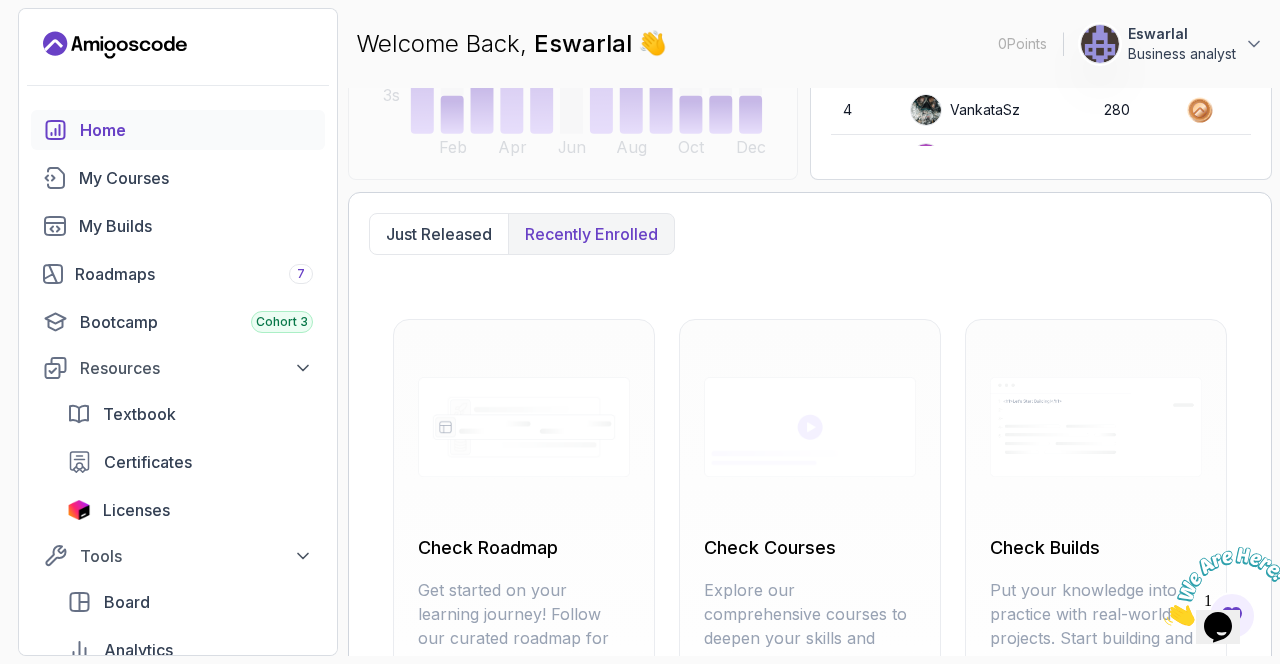 scroll, scrollTop: 538, scrollLeft: 0, axis: vertical 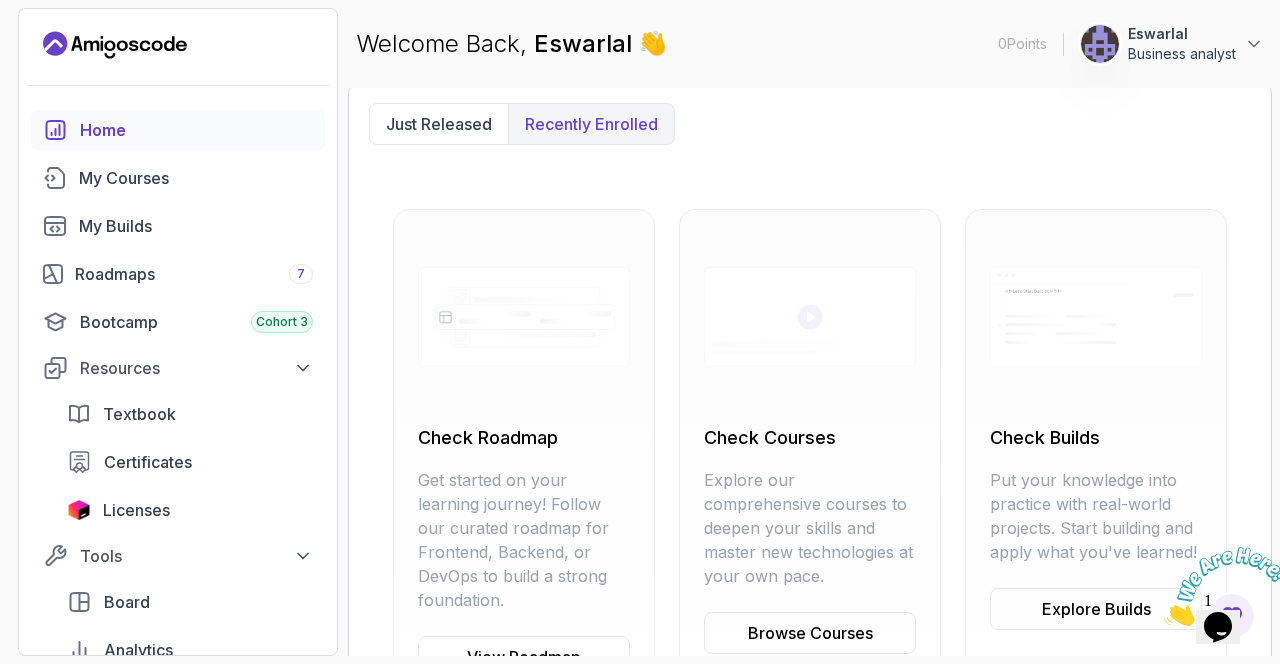 click on "My Courses" at bounding box center [178, 178] 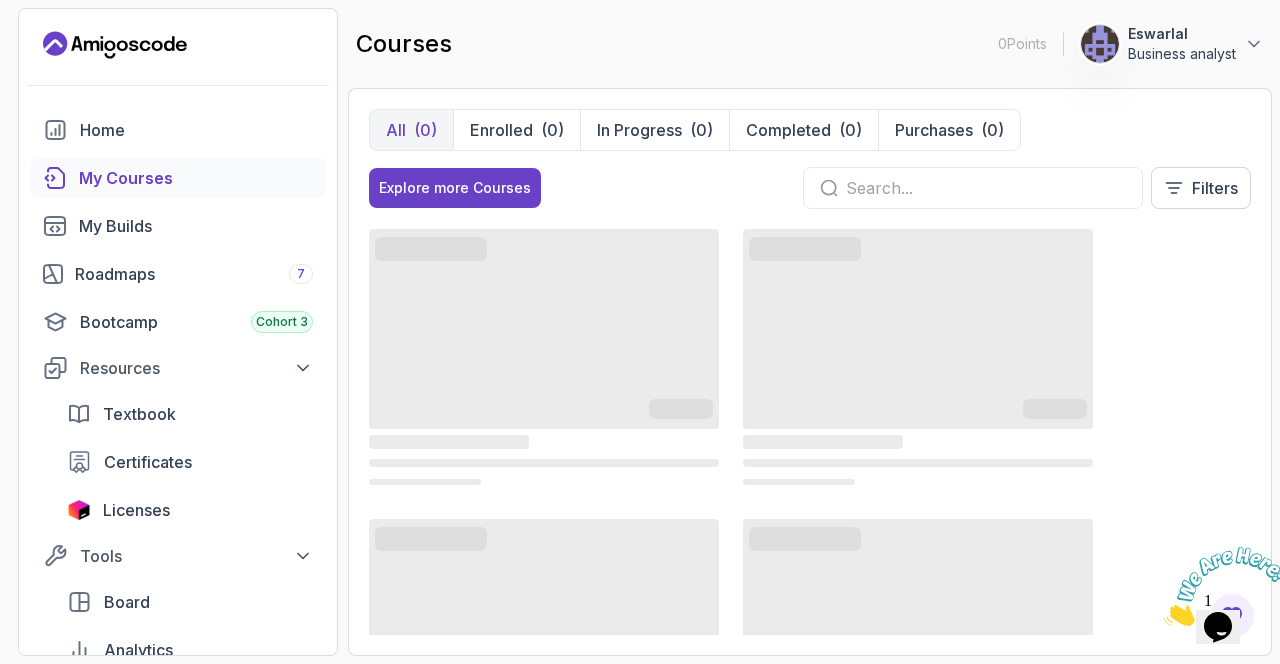 scroll, scrollTop: 0, scrollLeft: 0, axis: both 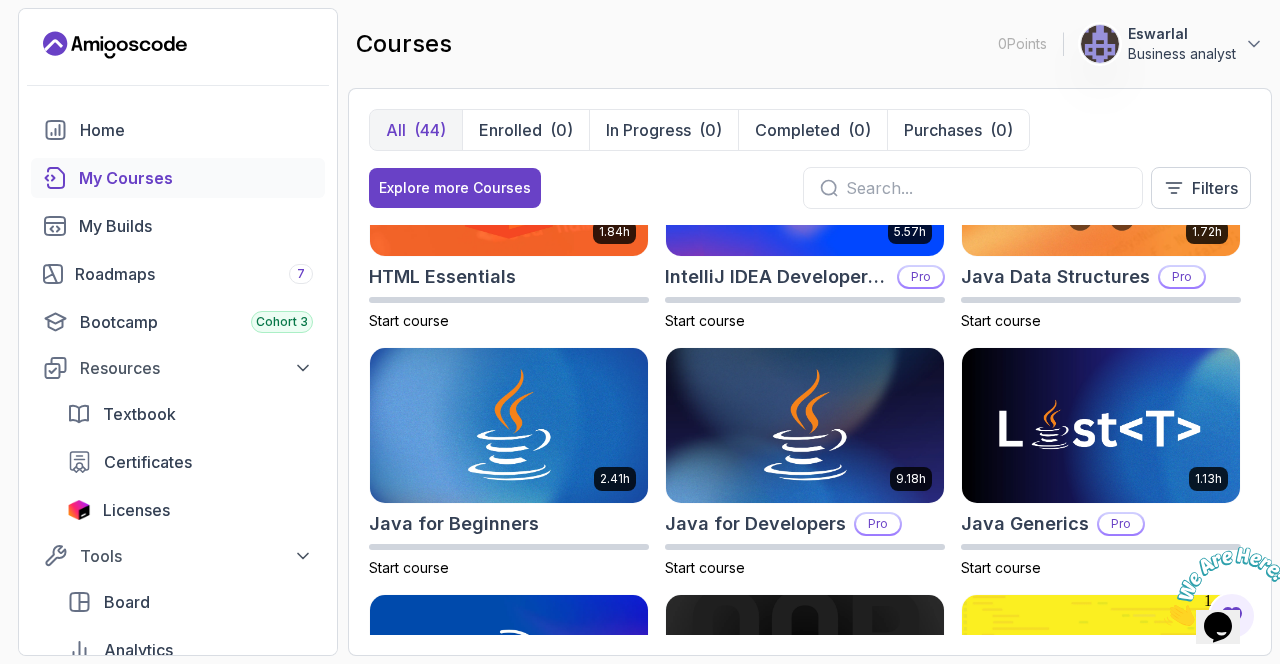click at bounding box center (509, 426) 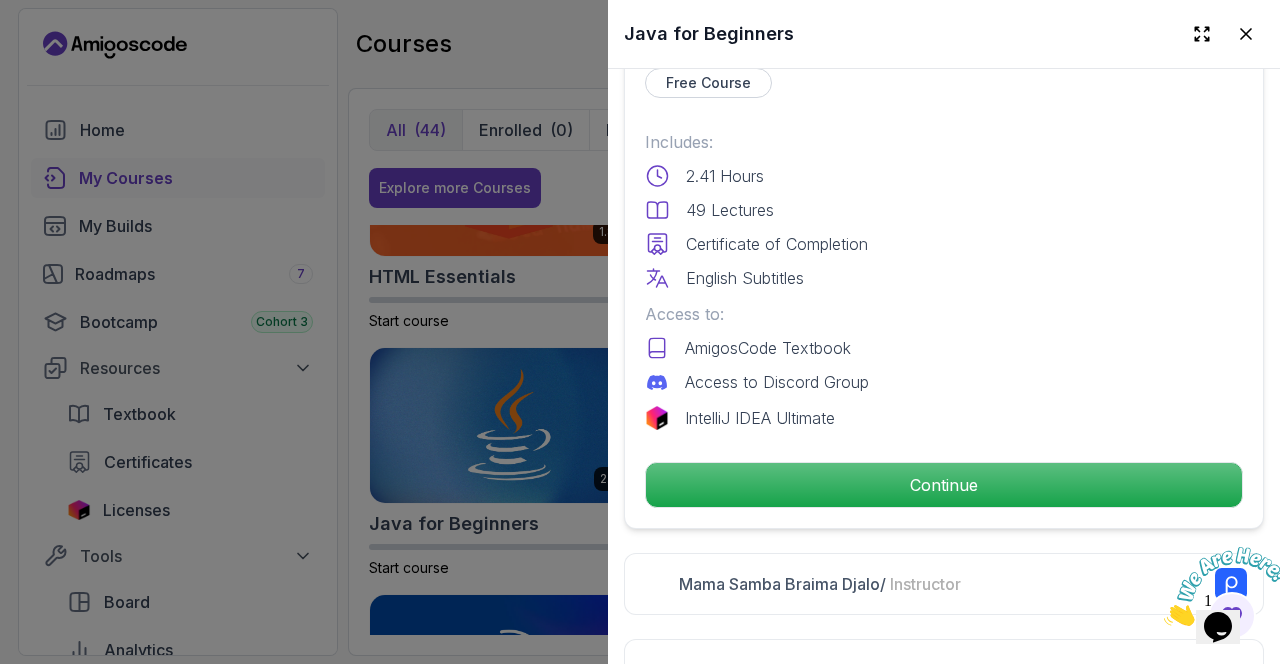 scroll, scrollTop: 496, scrollLeft: 0, axis: vertical 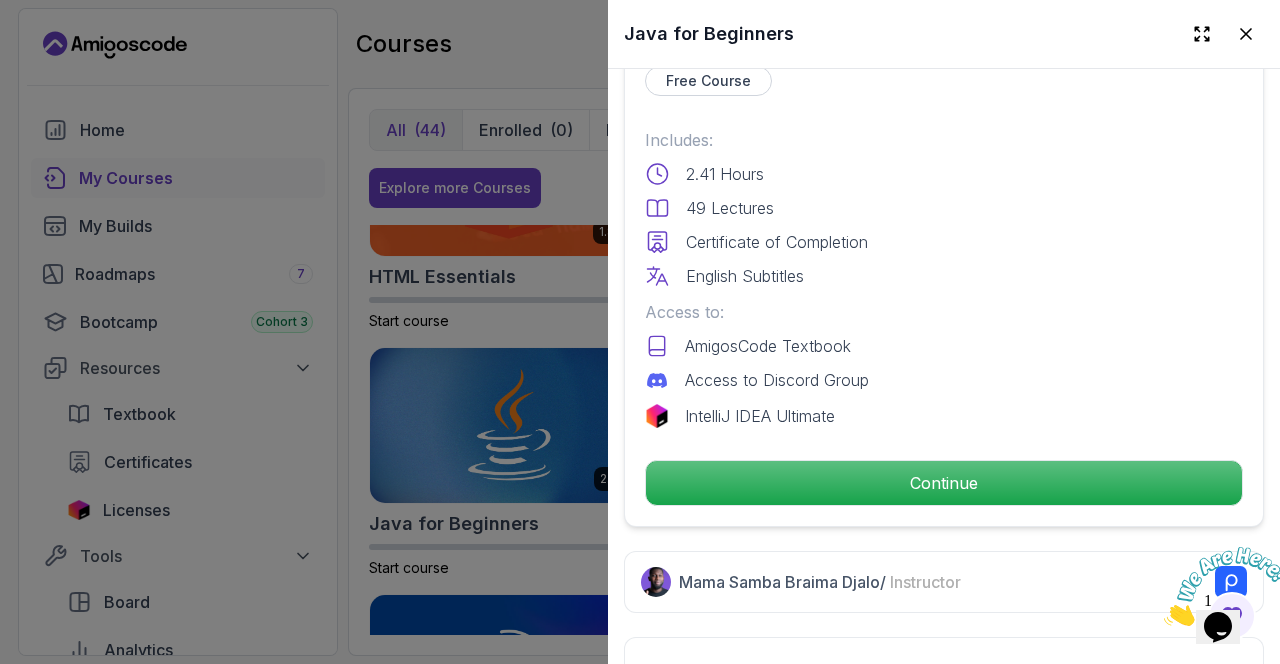 click on "Continue" at bounding box center [944, 483] 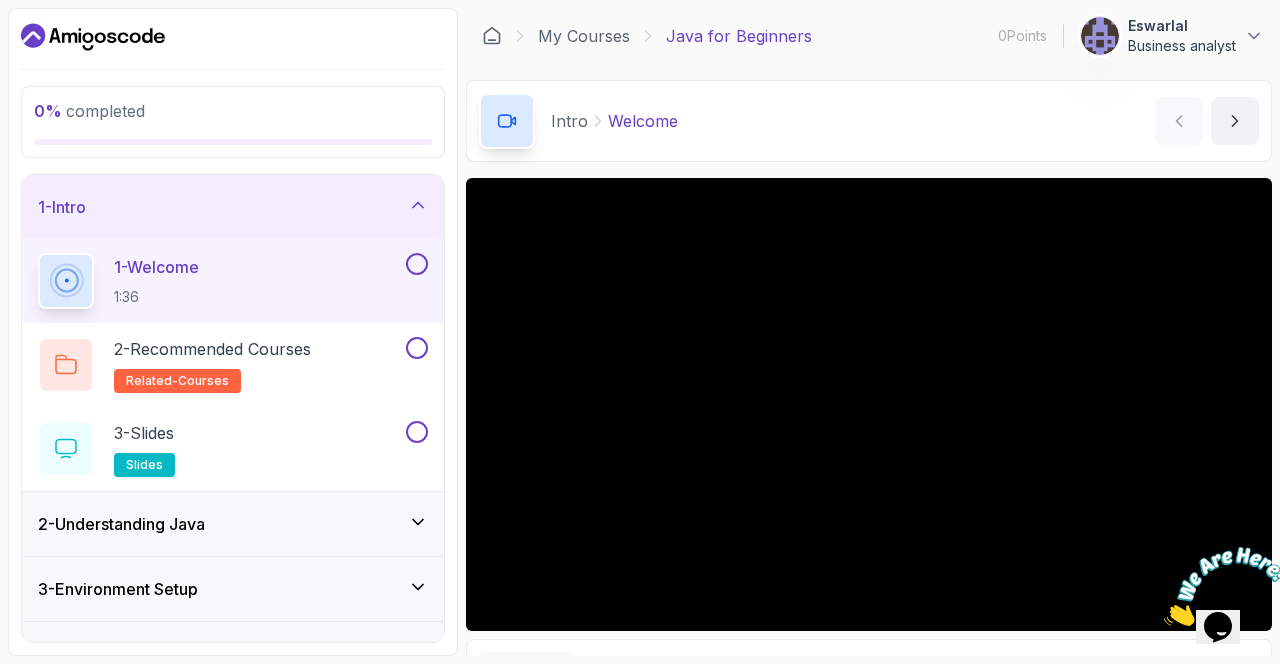 click on "2  -  Understanding Java" at bounding box center [233, 524] 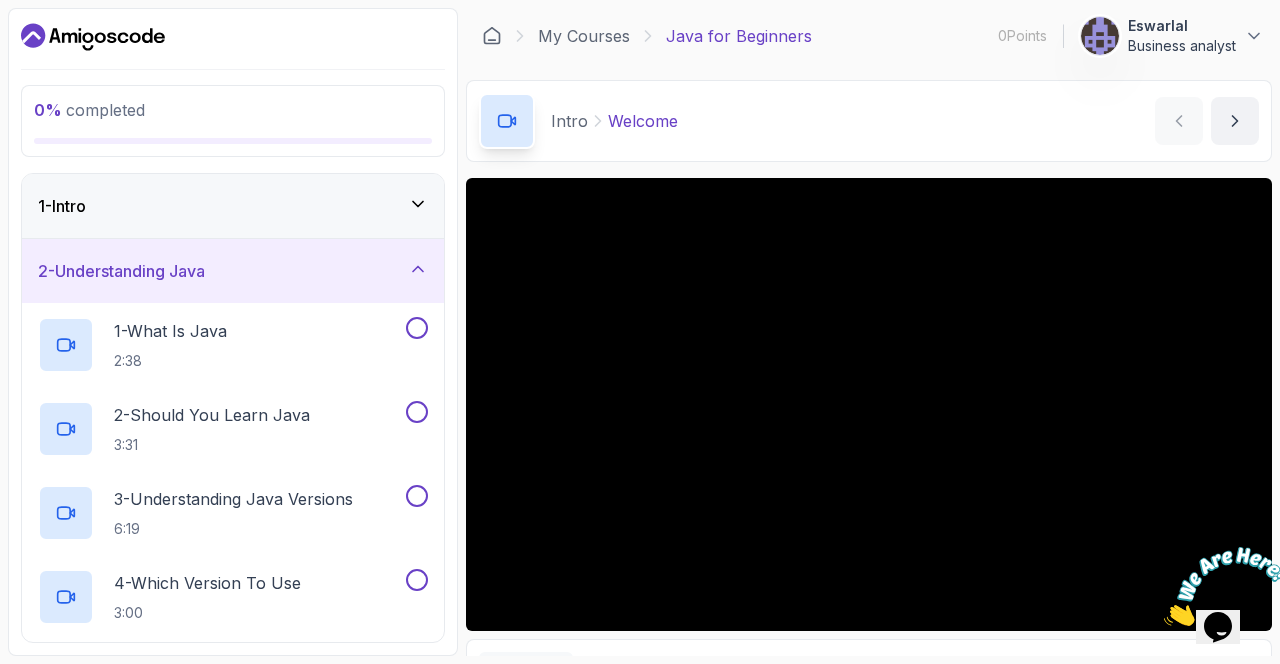 click on "1  -  What Is Java 2:38" at bounding box center (220, 345) 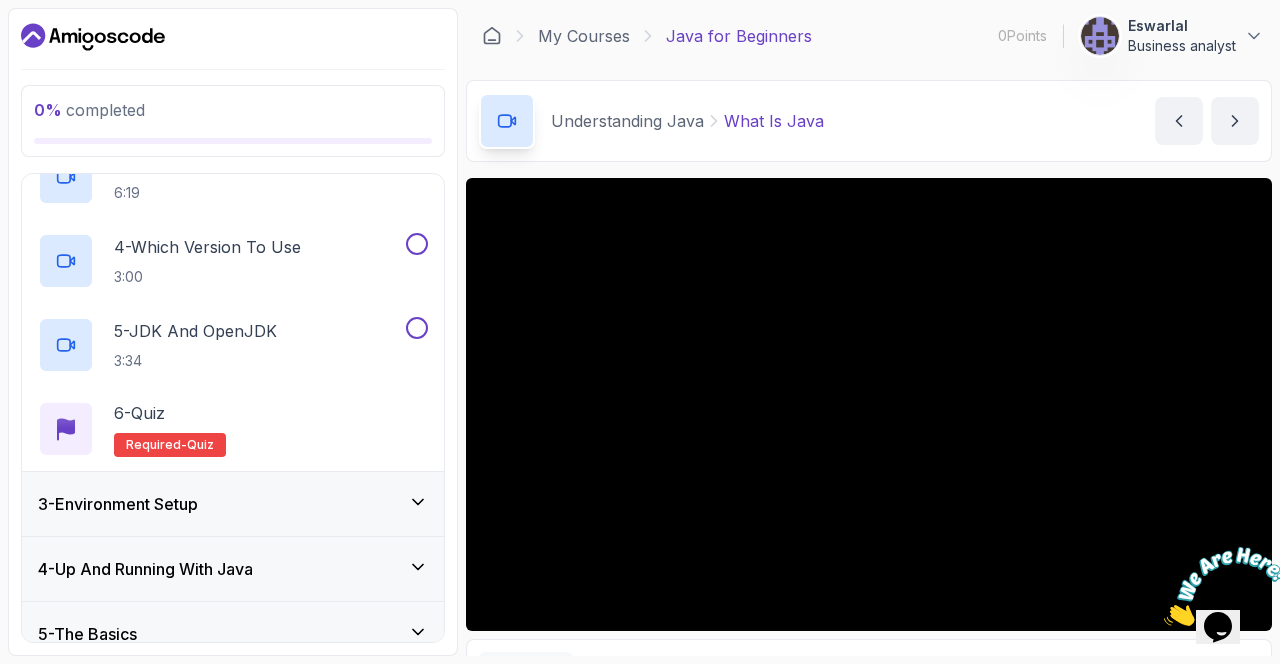 scroll, scrollTop: 338, scrollLeft: 0, axis: vertical 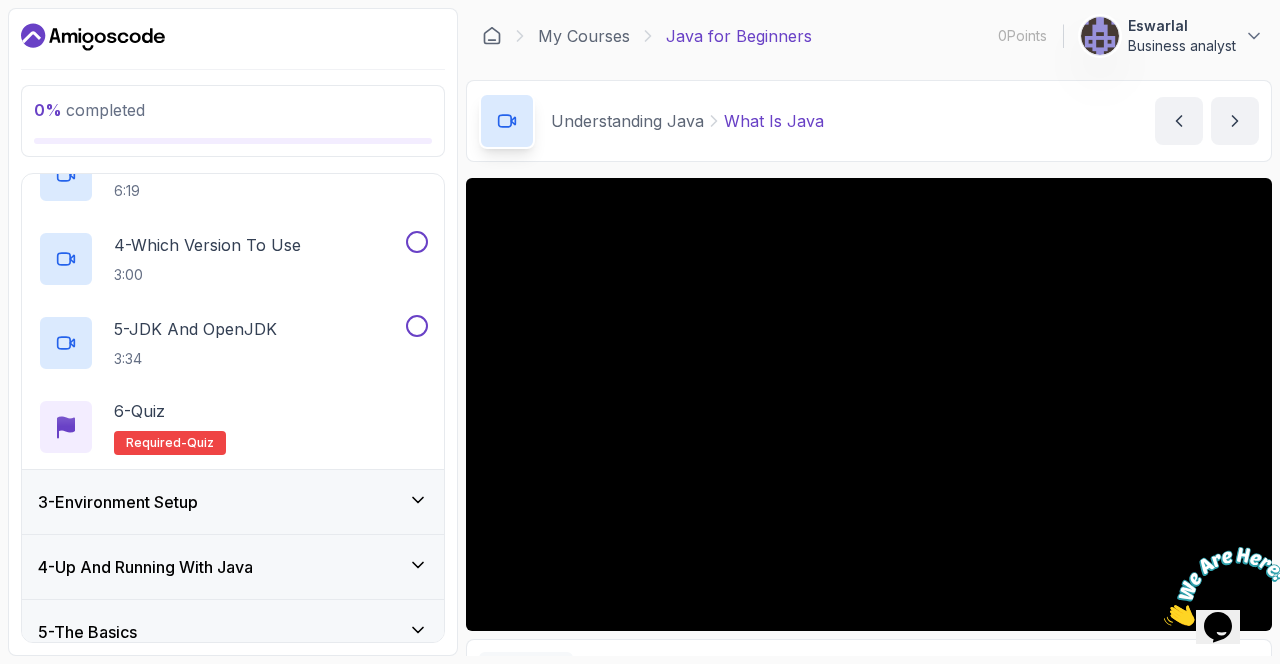 click at bounding box center (1226, 586) 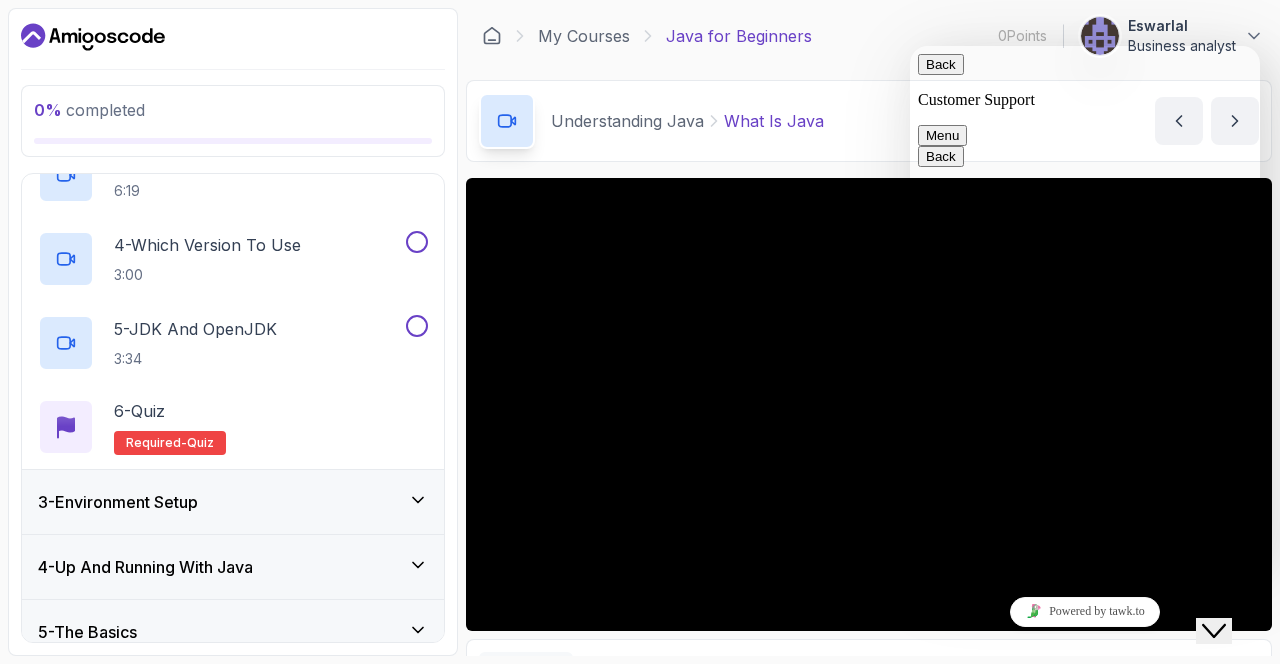 click 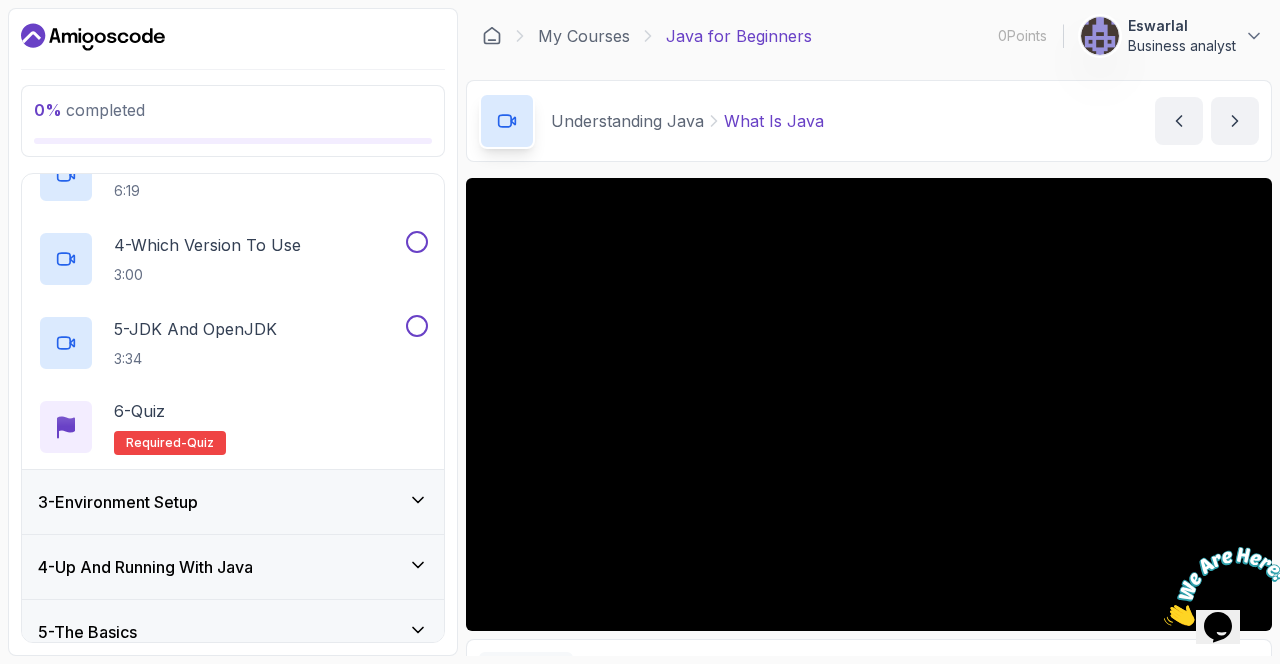 click at bounding box center (1164, 620) 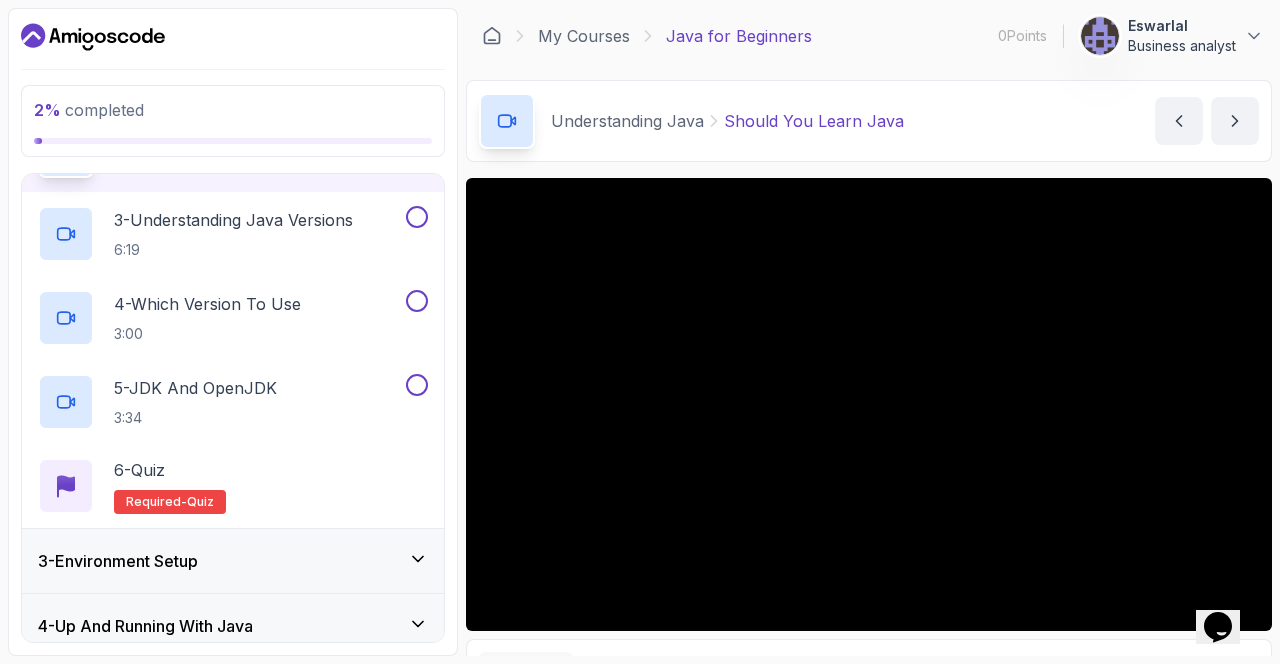 scroll, scrollTop: 282, scrollLeft: 0, axis: vertical 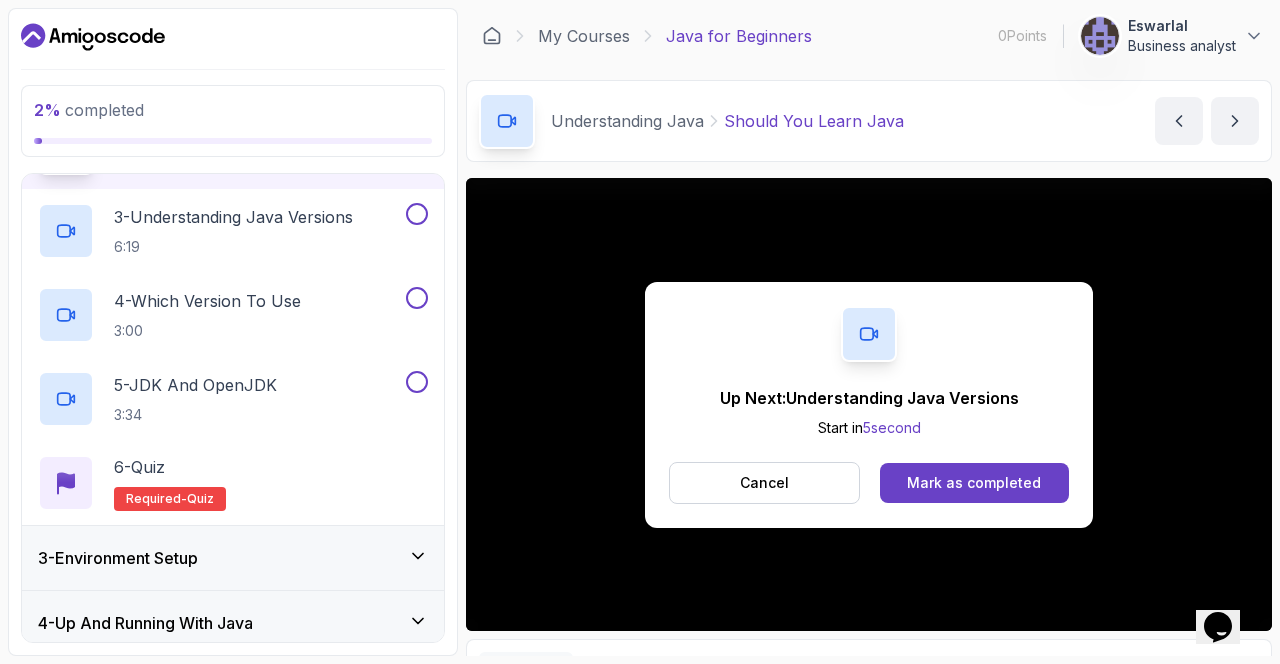 click on "Mark as completed" at bounding box center (974, 483) 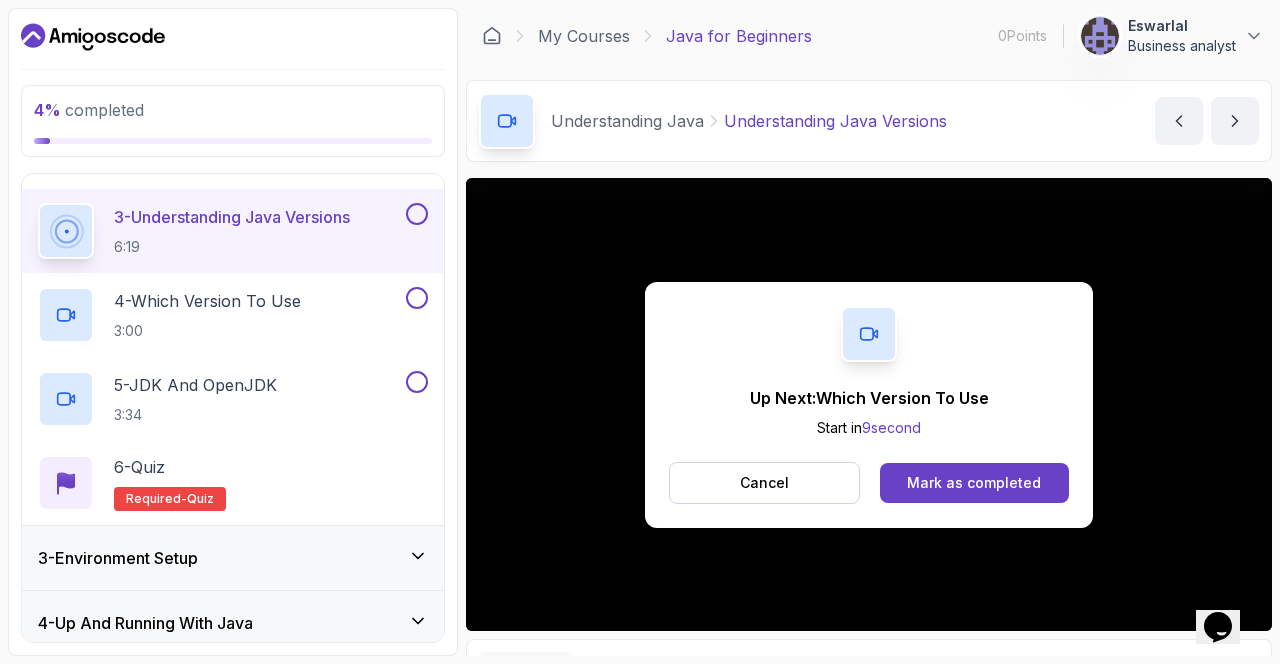 click on "Mark as completed" at bounding box center (974, 483) 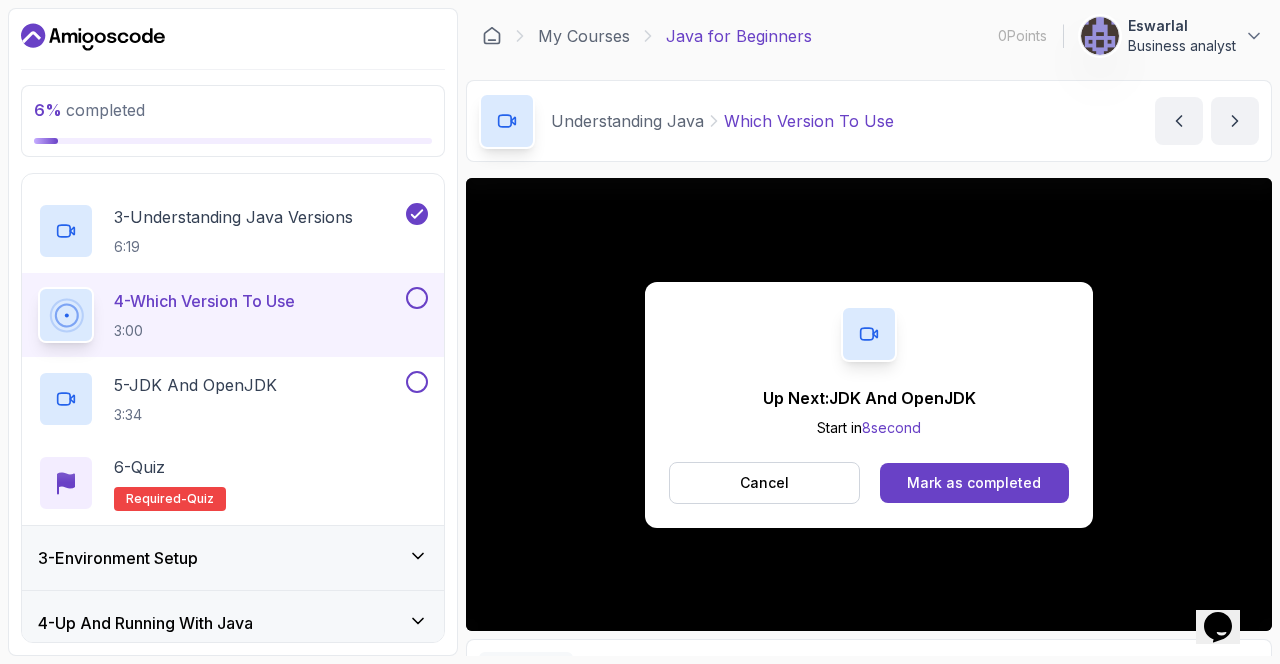 click on "Mark as completed" at bounding box center [974, 483] 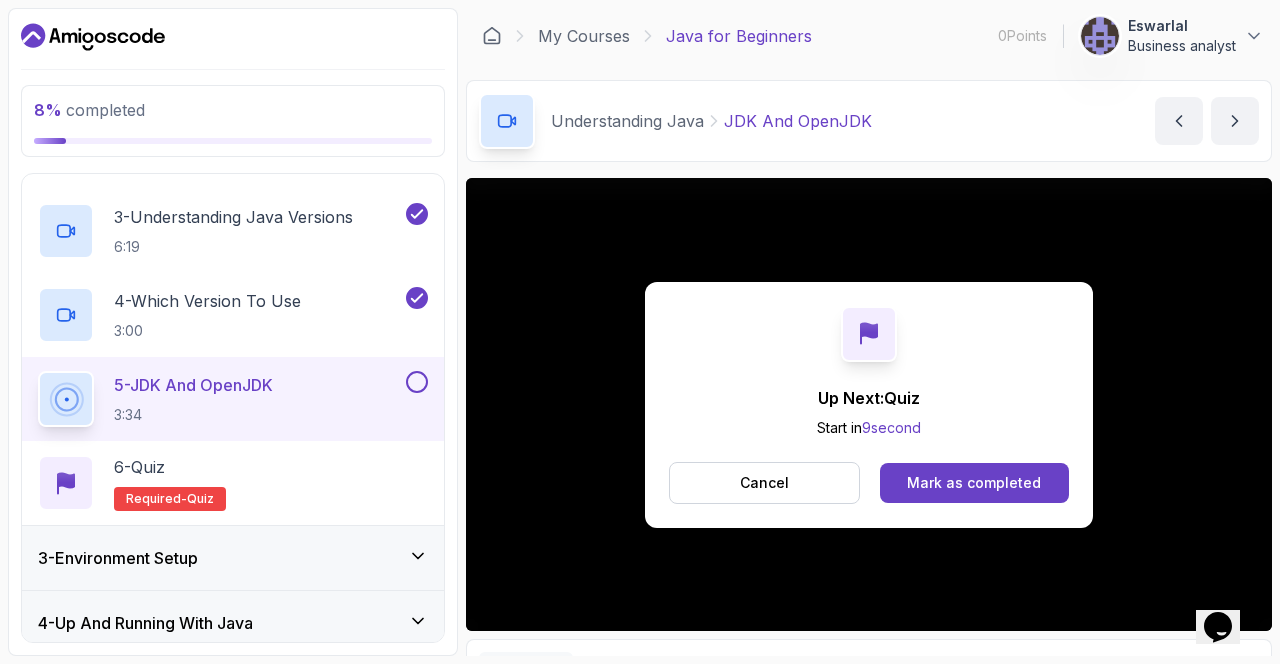 click on "Mark as completed" at bounding box center [974, 483] 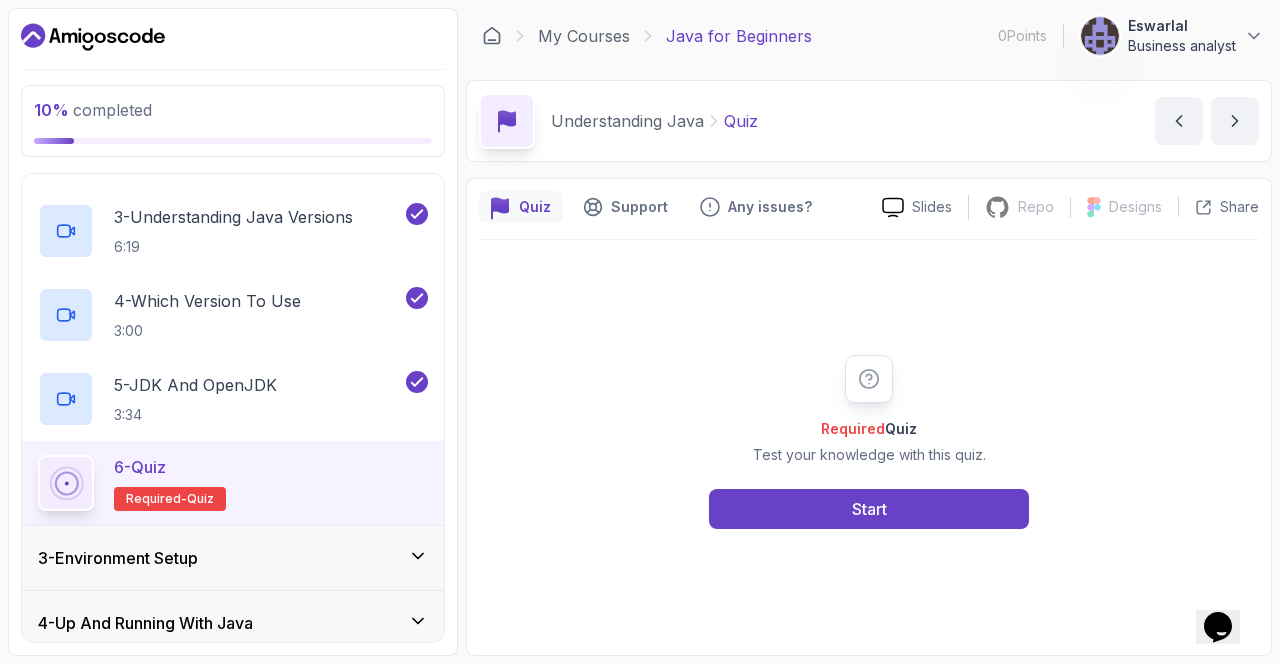 click on "Start" at bounding box center [869, 509] 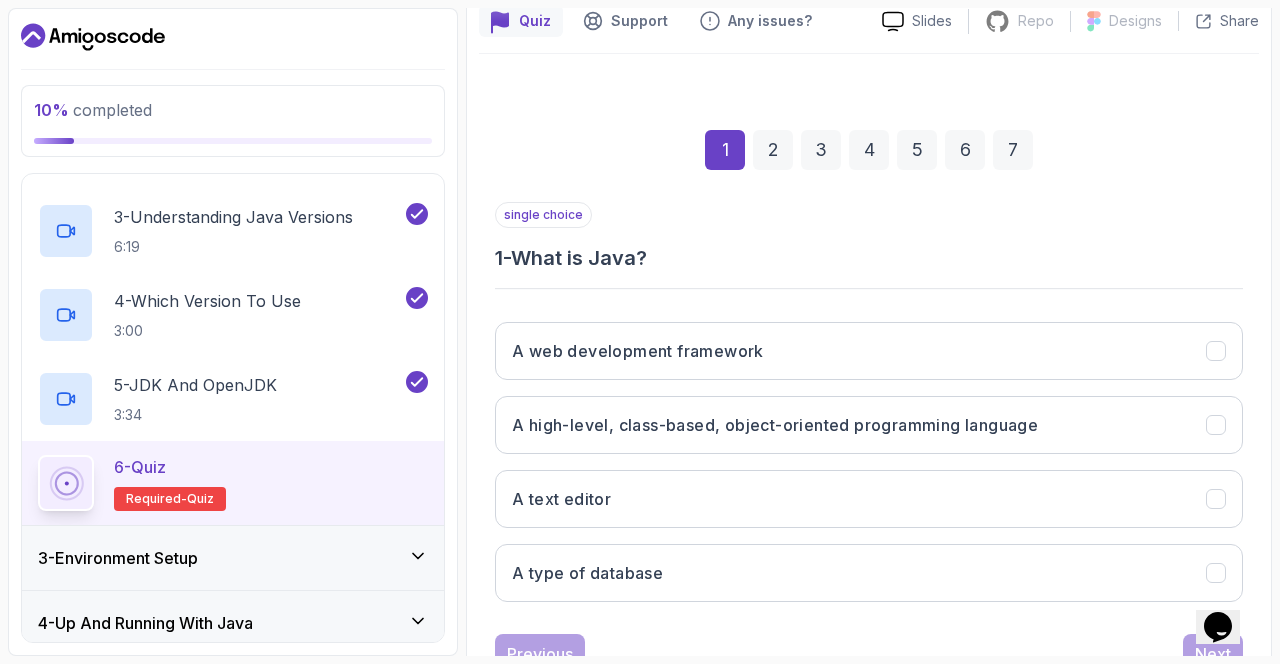 scroll, scrollTop: 192, scrollLeft: 0, axis: vertical 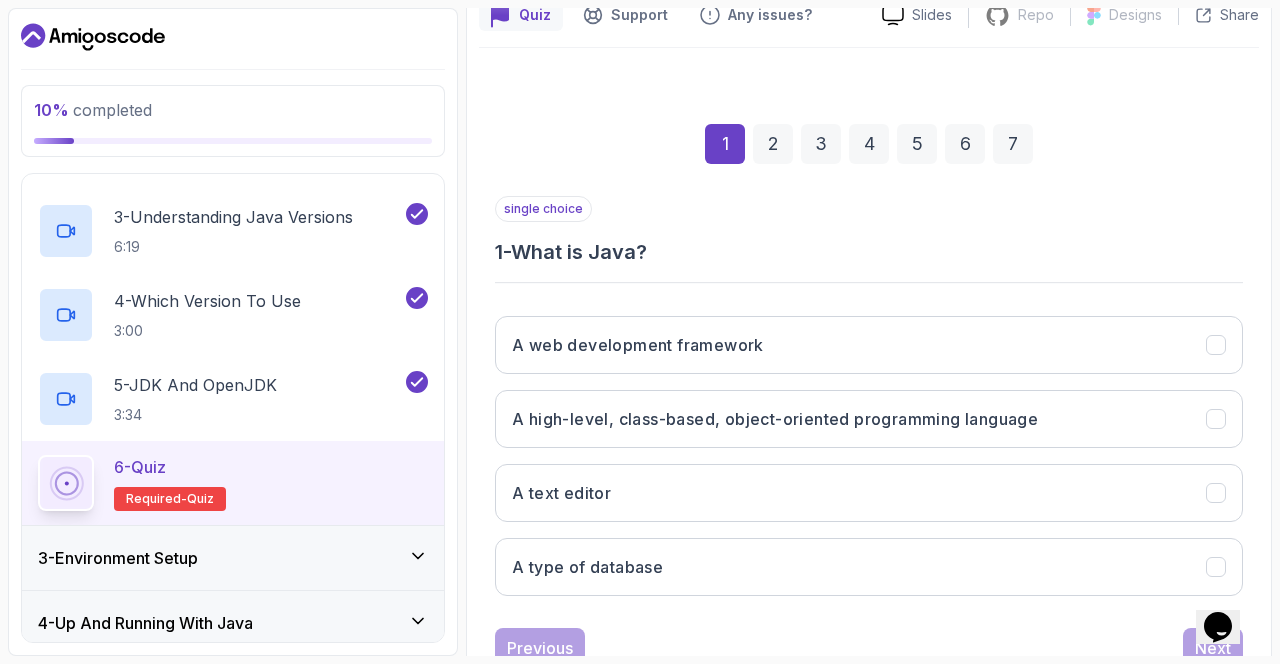 click on "A high-level, class-based, object-oriented programming language" at bounding box center [775, 419] 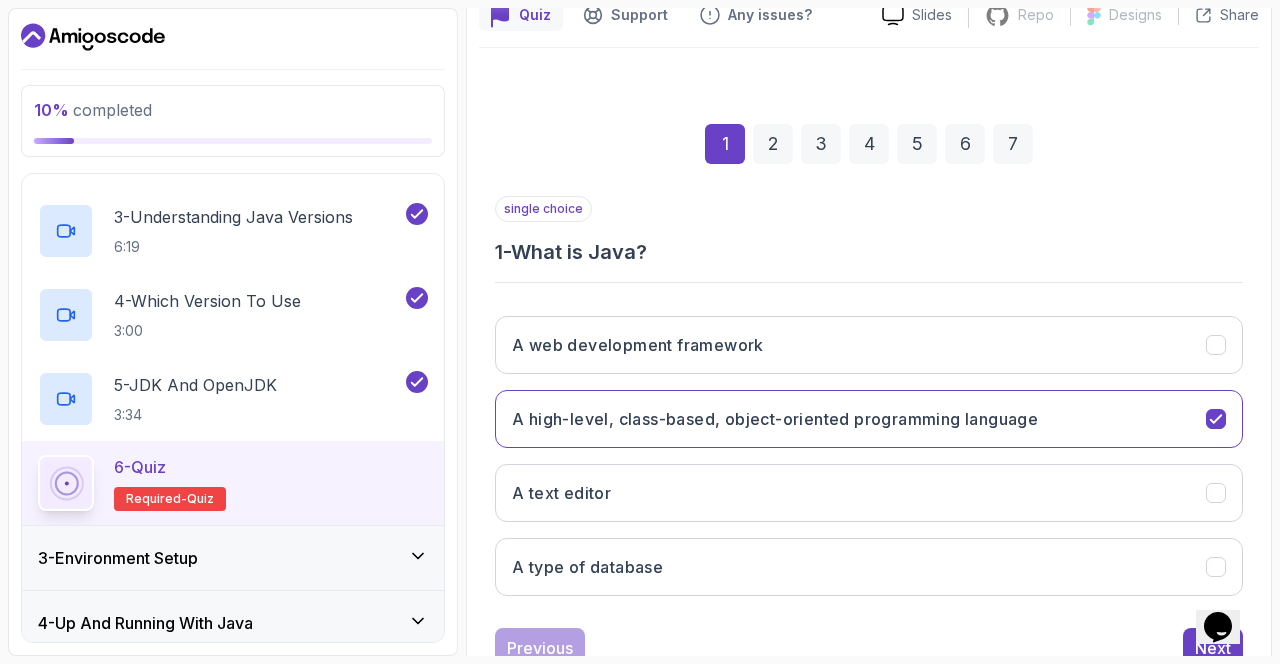 click on "Next" at bounding box center [1213, 648] 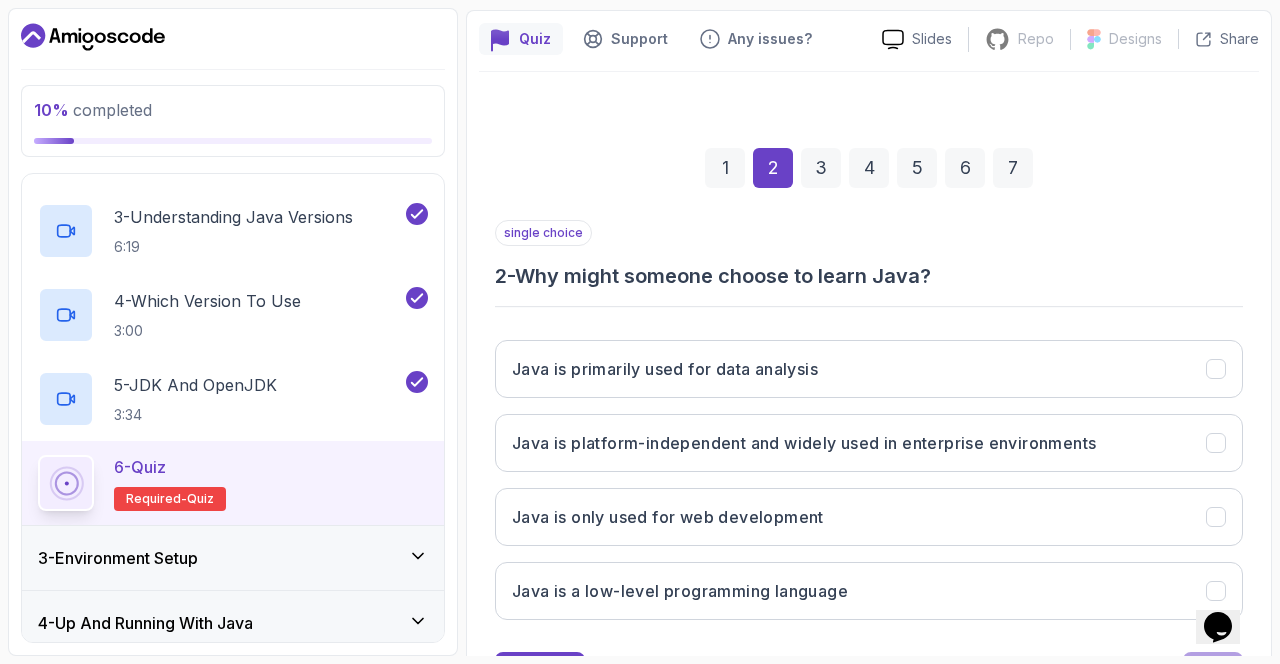 scroll, scrollTop: 192, scrollLeft: 0, axis: vertical 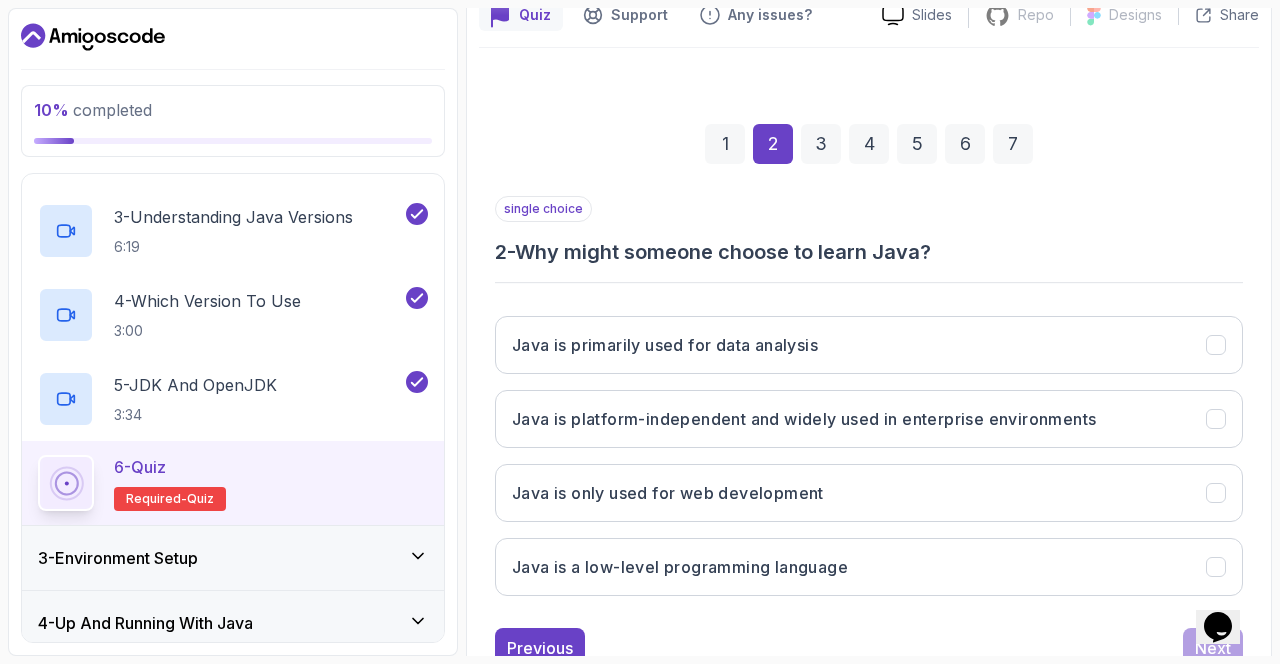 click 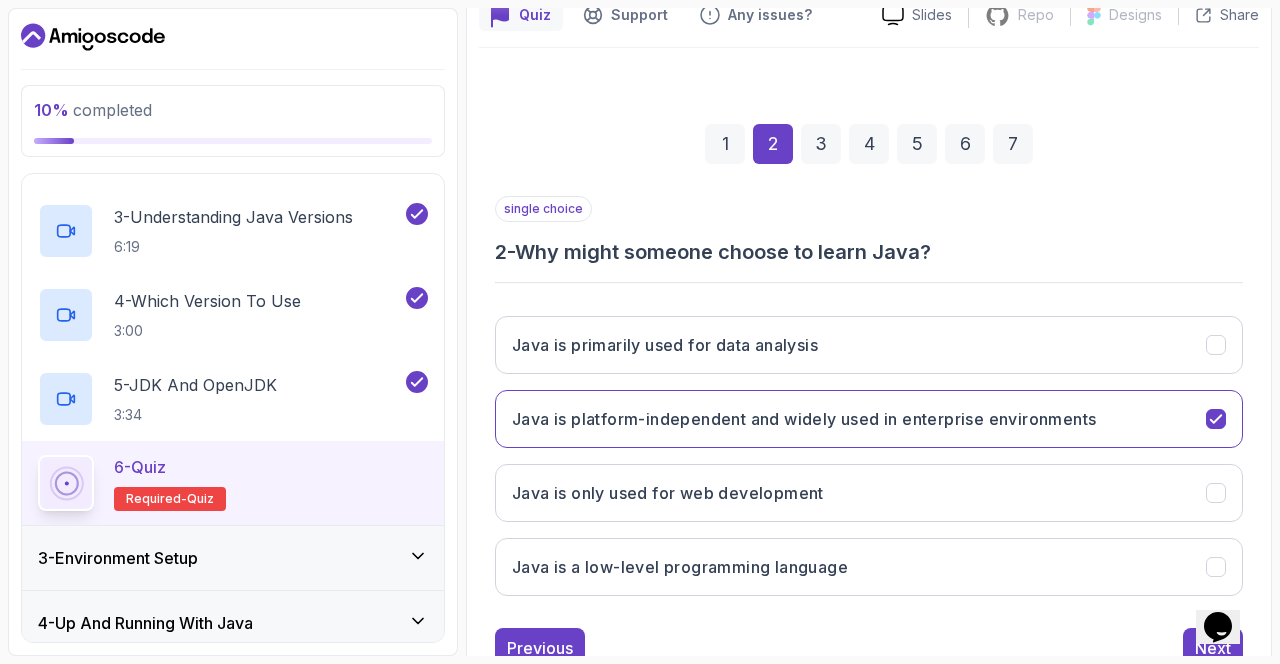 click on "Next" at bounding box center (1213, 648) 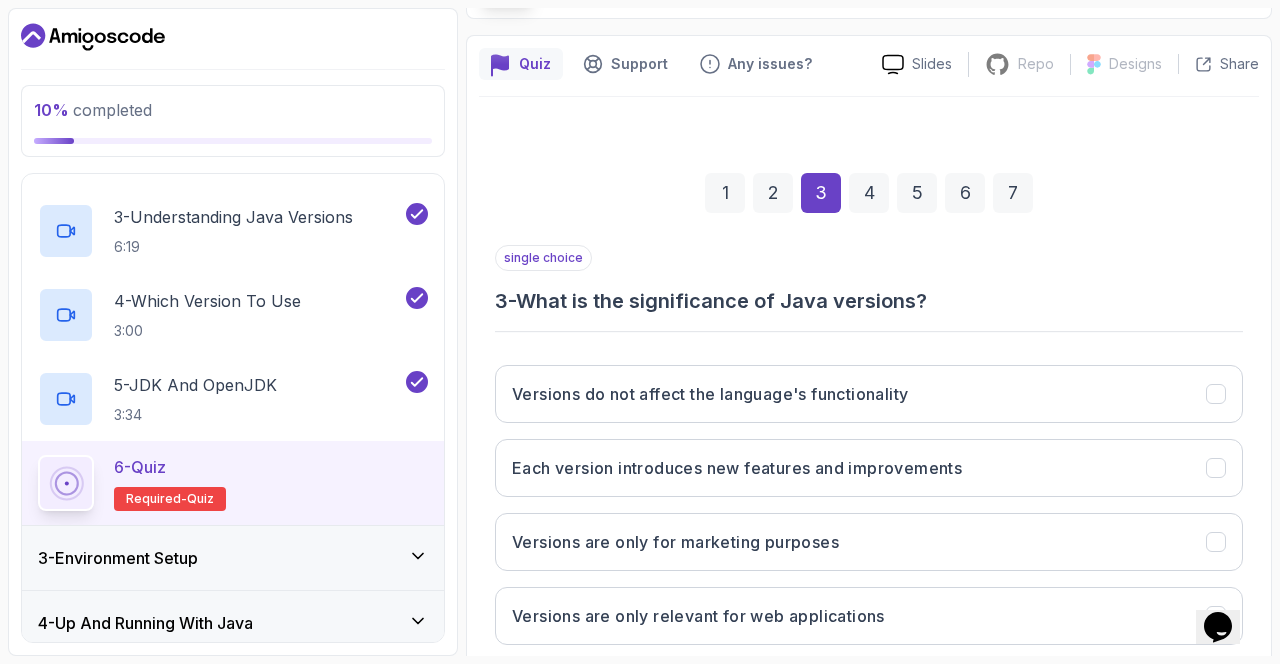 scroll, scrollTop: 192, scrollLeft: 0, axis: vertical 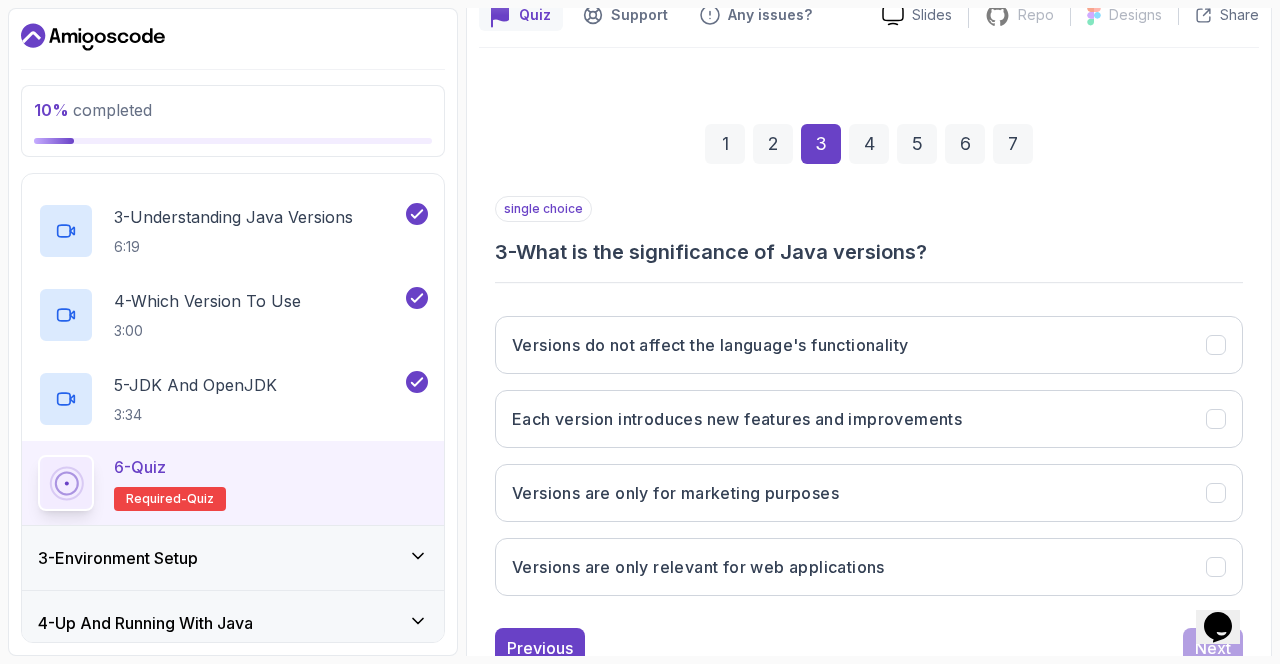 click 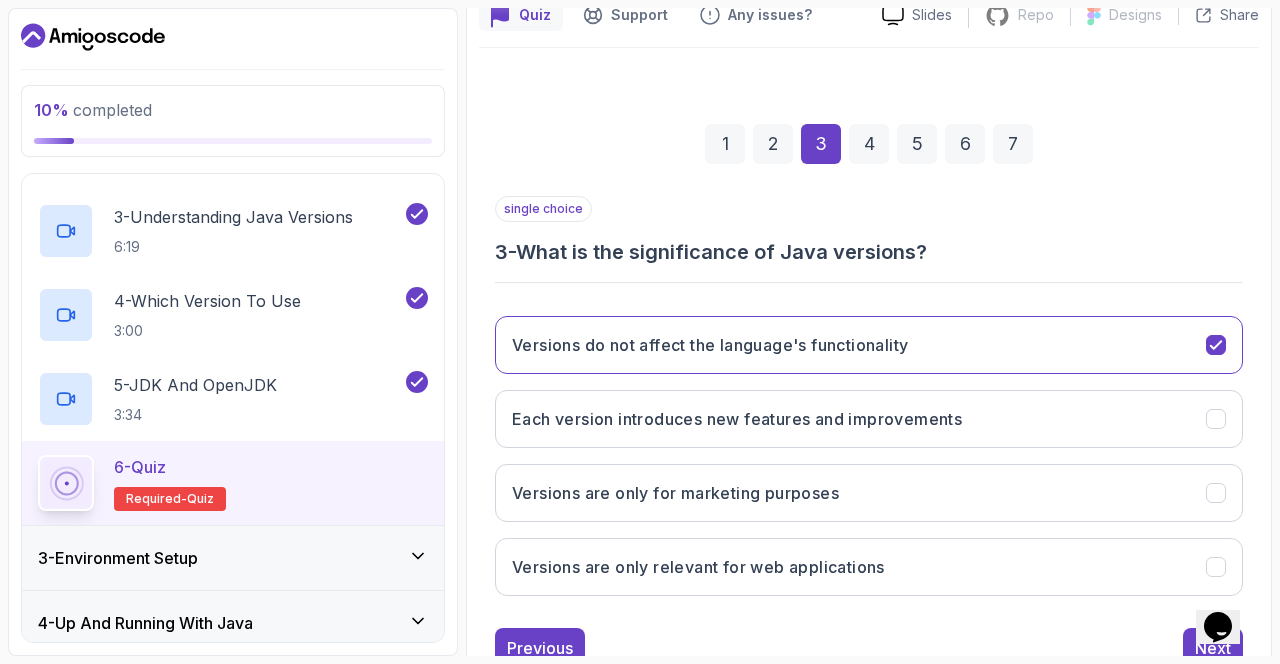 click on "Each version introduces new features and improvements" at bounding box center [869, 419] 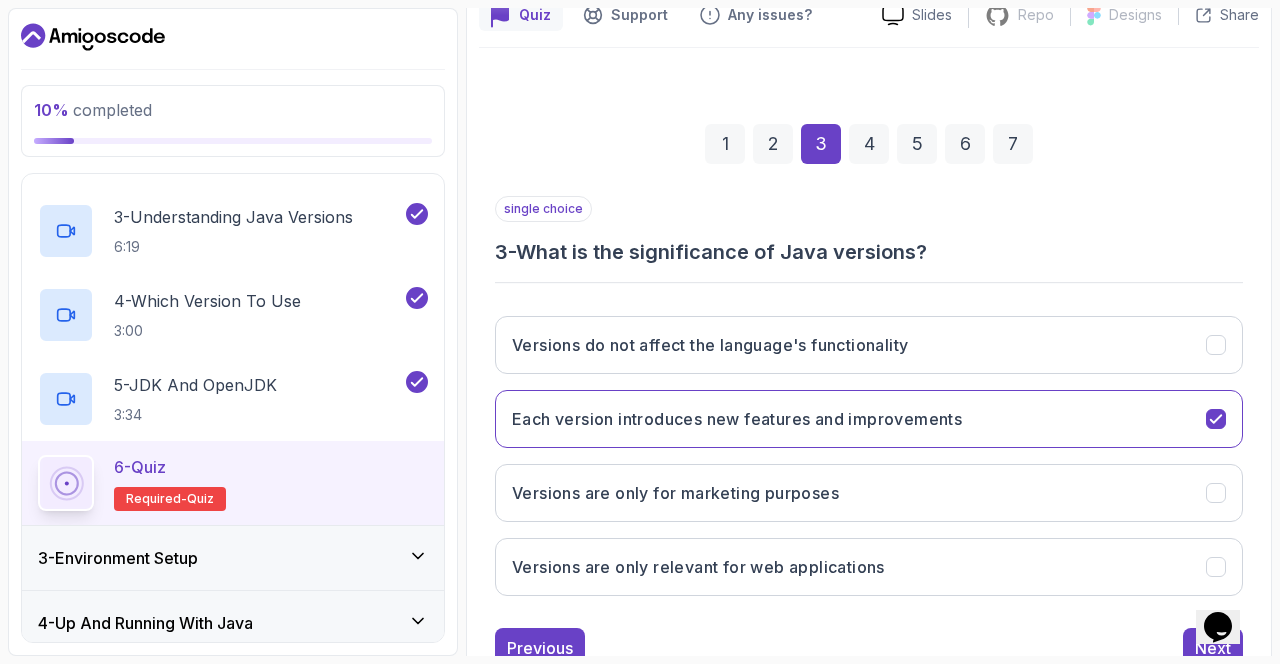 click on "Versions do not affect the language's functionality" at bounding box center (869, 345) 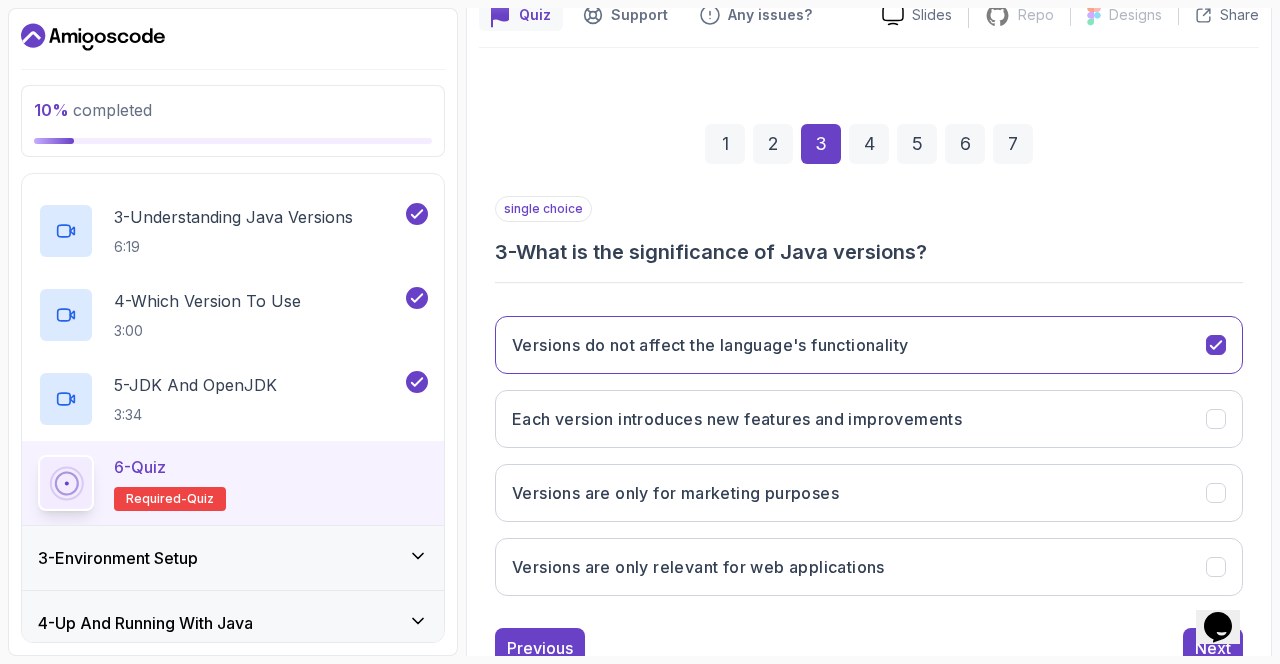 click on "Each version introduces new features and improvements" at bounding box center (869, 419) 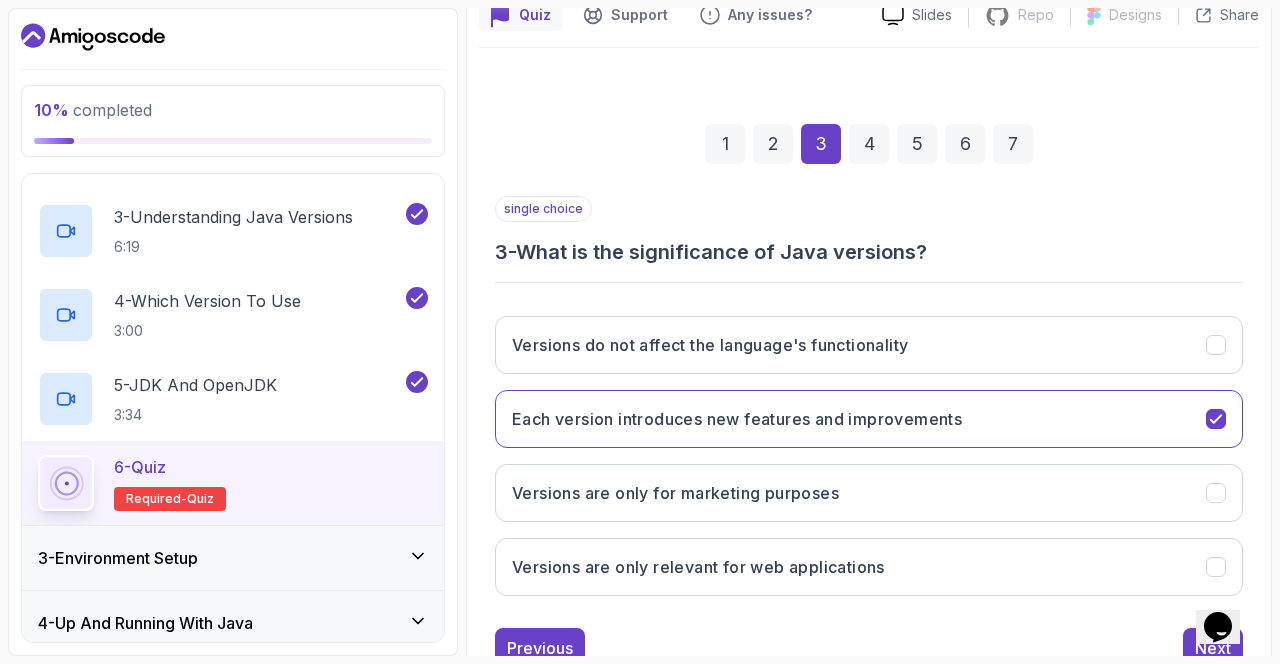 click on "Next" at bounding box center [1213, 648] 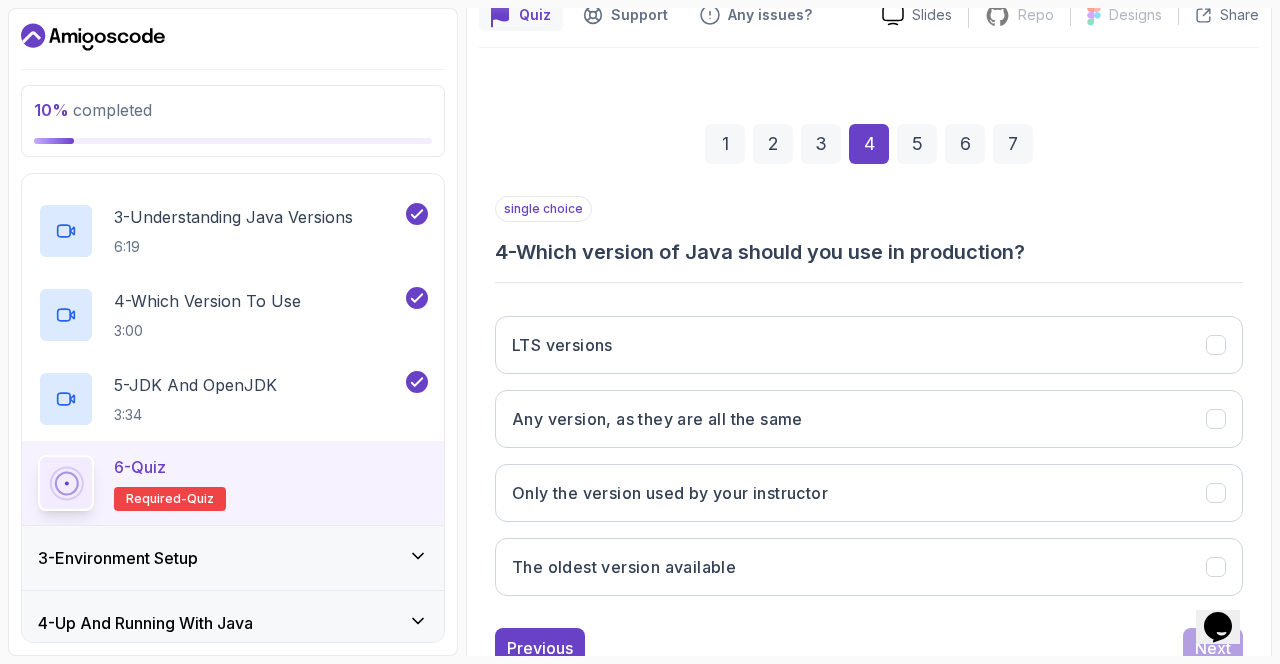 click on "LTS versions" at bounding box center (562, 345) 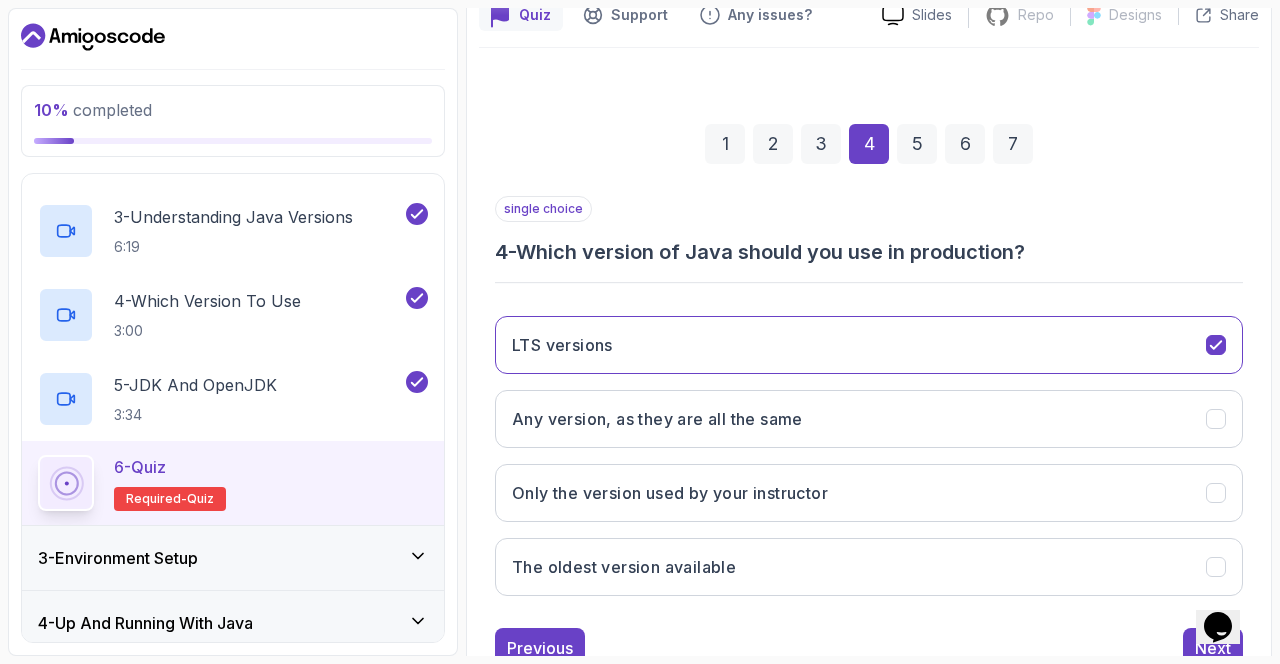 click on "Next" at bounding box center (1213, 648) 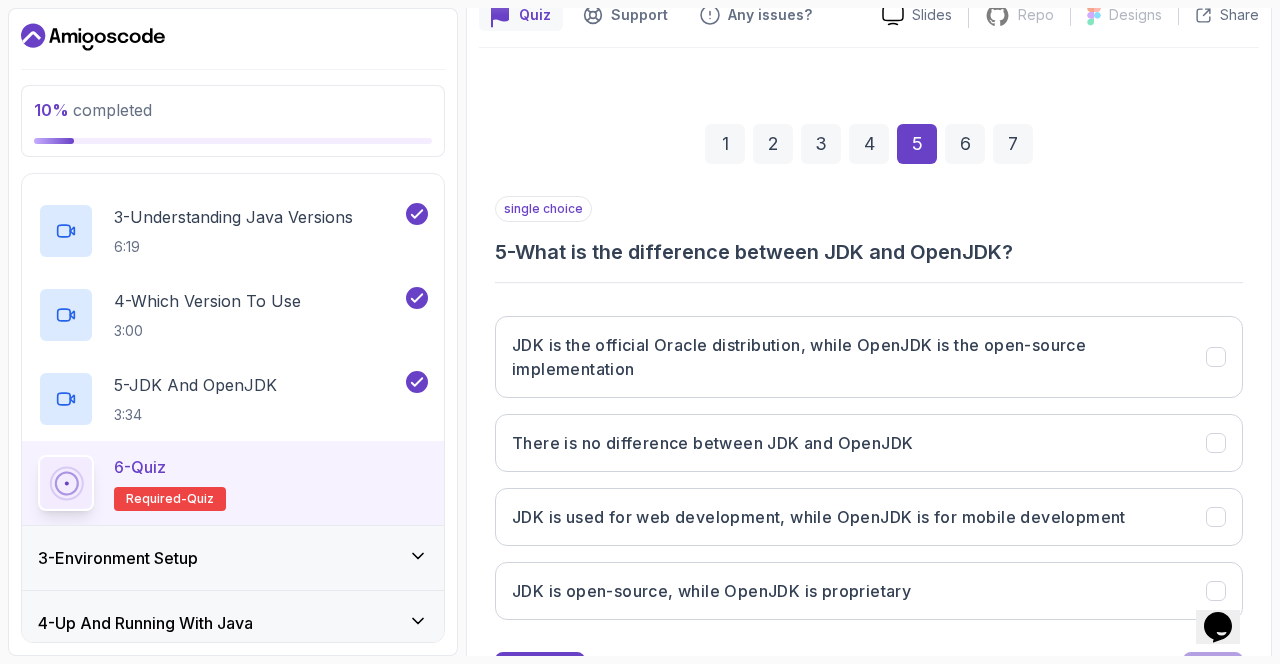 click on "JDK is the official Oracle distribution, while OpenJDK is the open-source implementation" at bounding box center (847, 357) 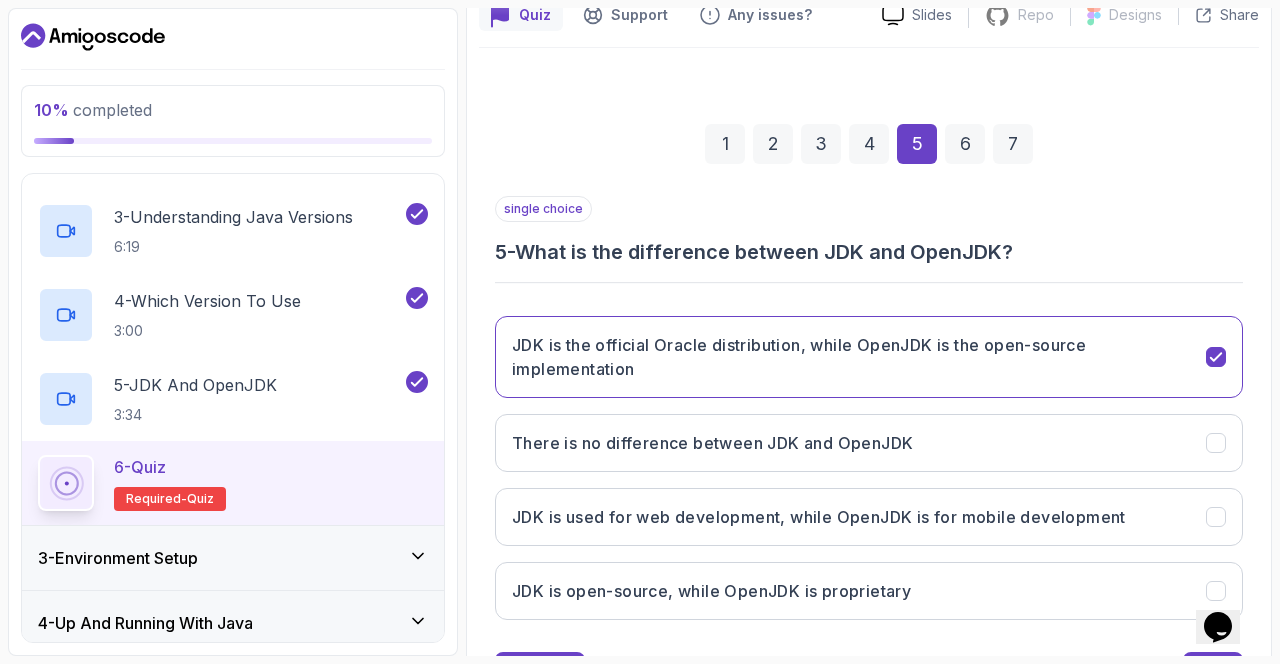 click on "Next" at bounding box center (1213, 672) 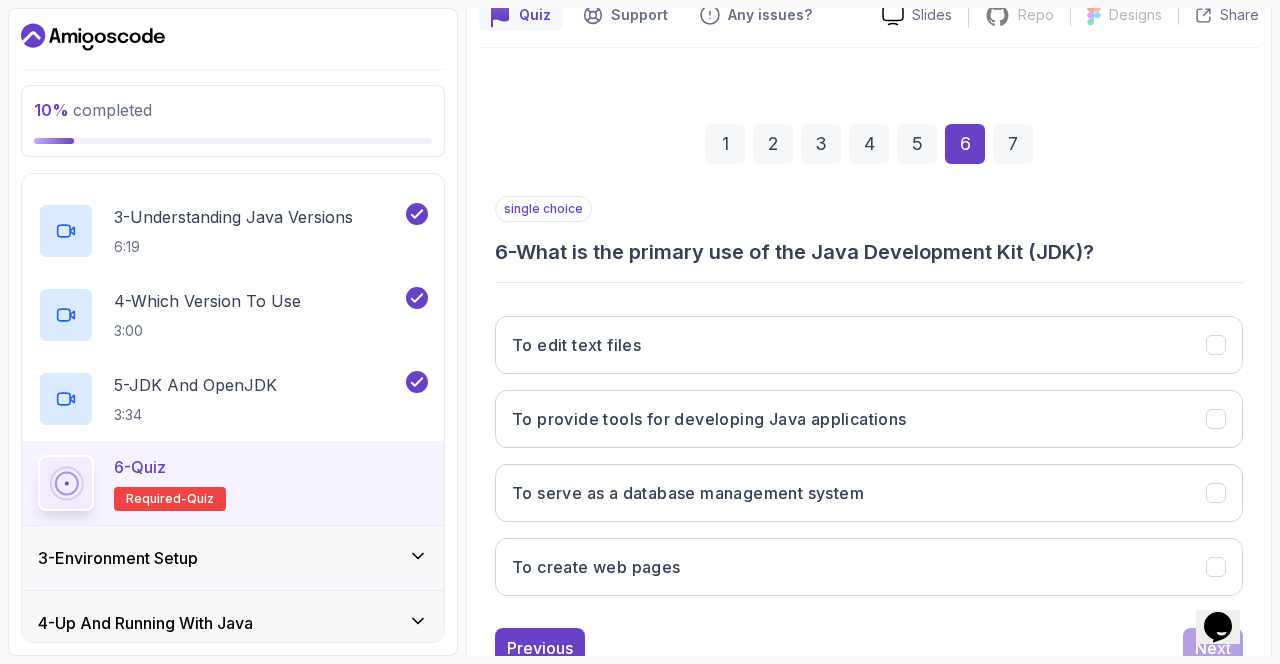 click on "To provide tools for developing Java applications" at bounding box center (869, 419) 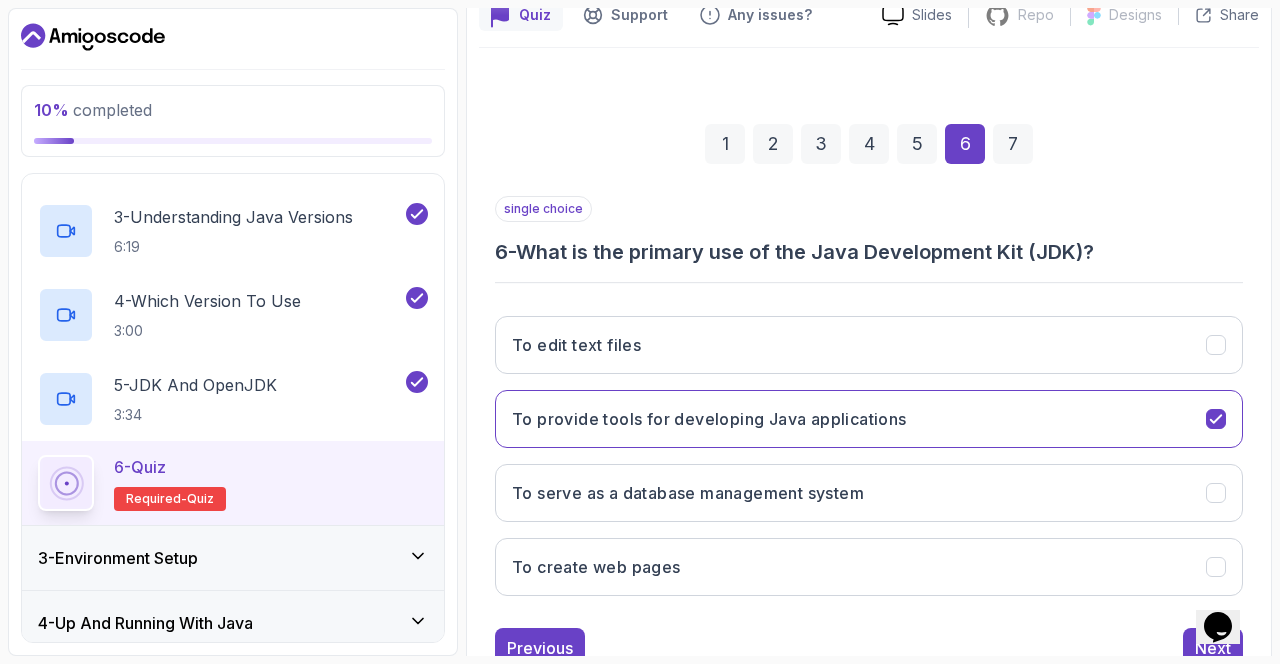 click on "Next" at bounding box center (1213, 648) 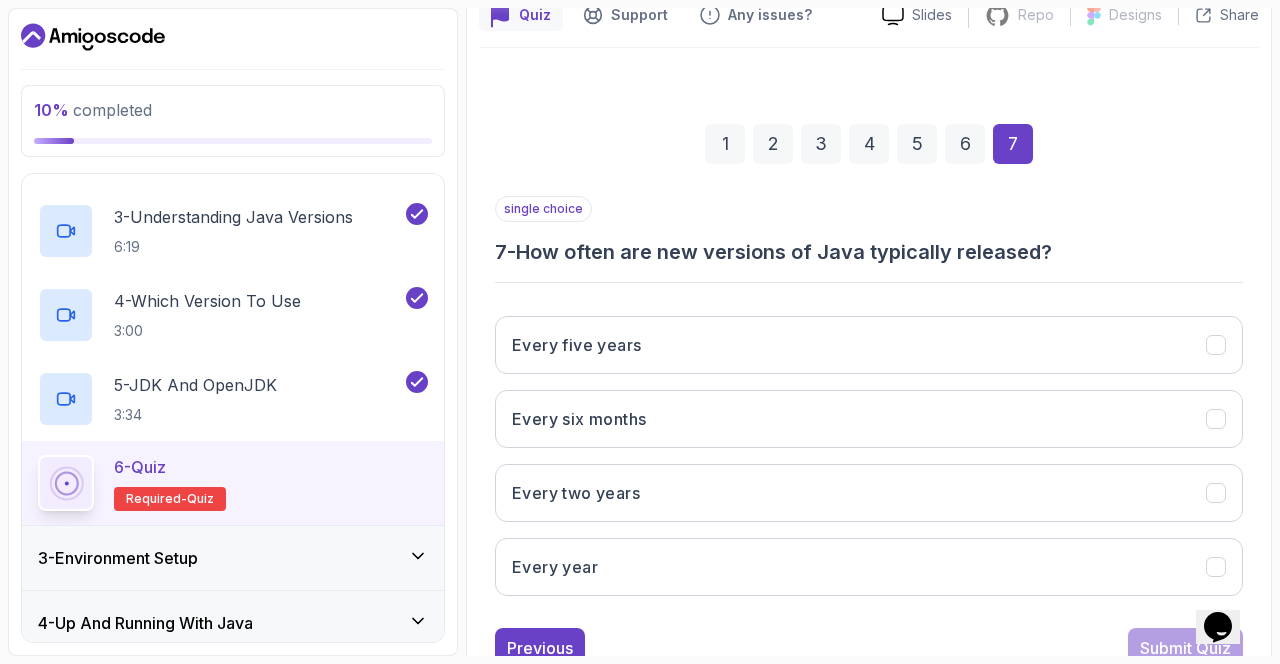 click on "Every six months" at bounding box center (869, 419) 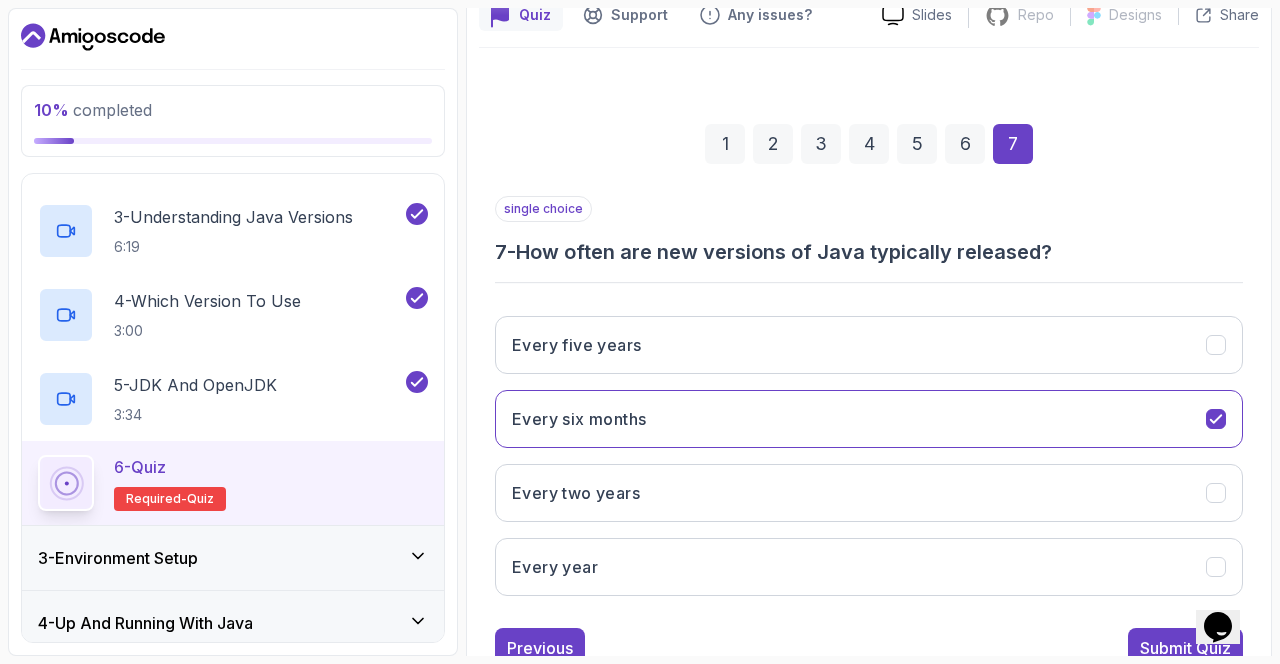 click on "Submit Quiz" at bounding box center [1185, 648] 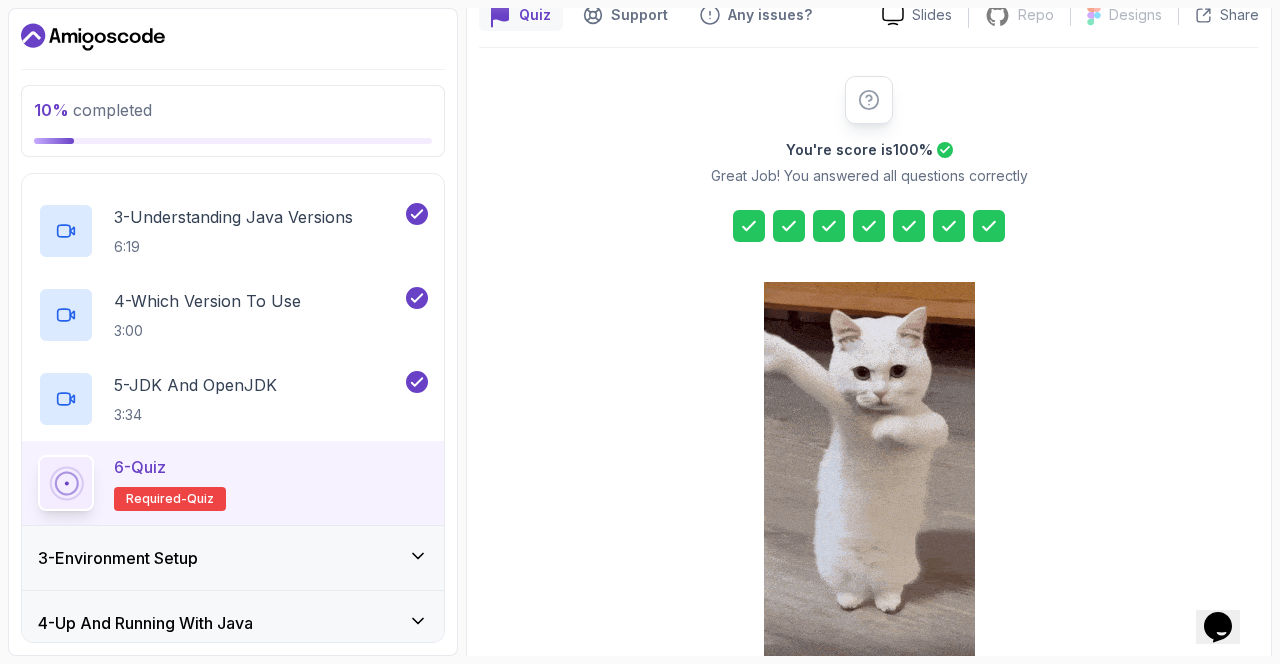 click on "Next Lecture" at bounding box center (952, 697) 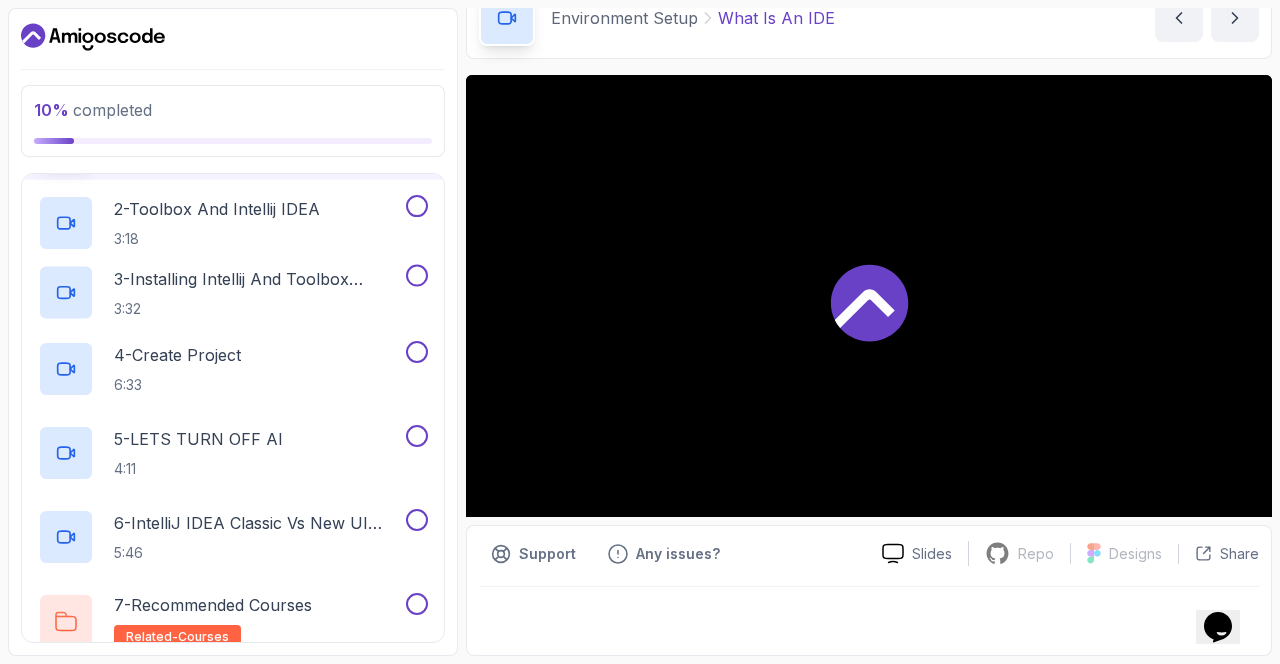 scroll, scrollTop: 0, scrollLeft: 0, axis: both 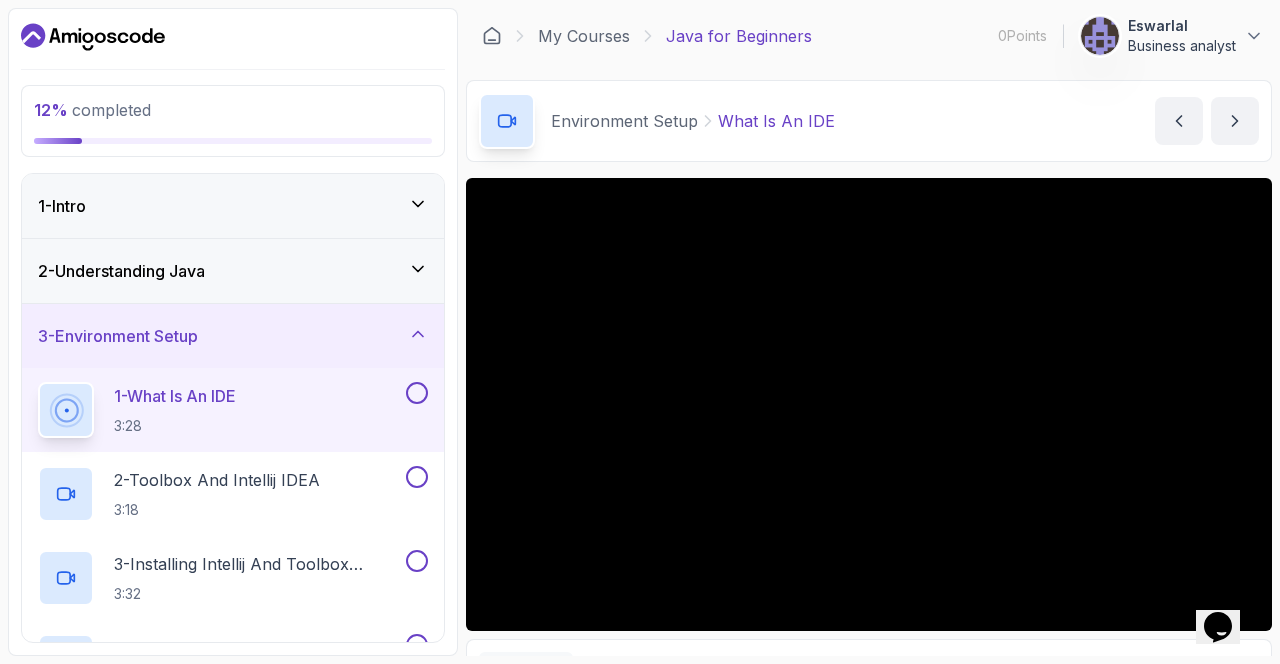 click 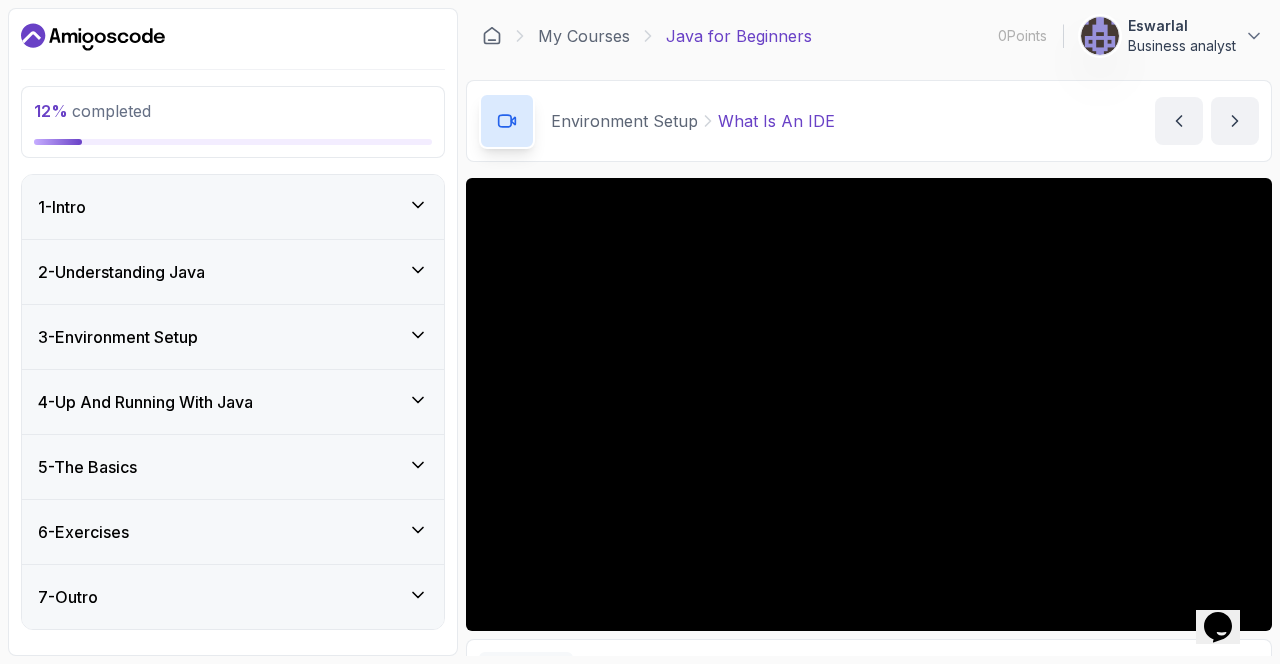click on "4  -  Up And Running With Java" at bounding box center (233, 402) 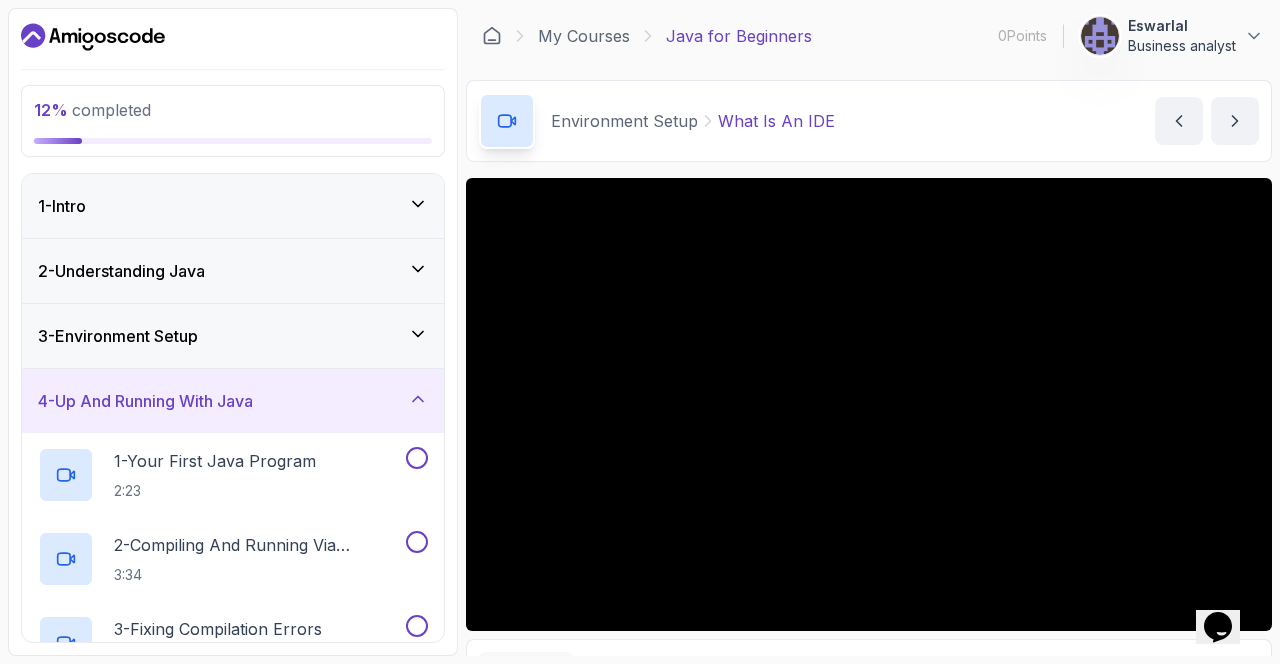 click 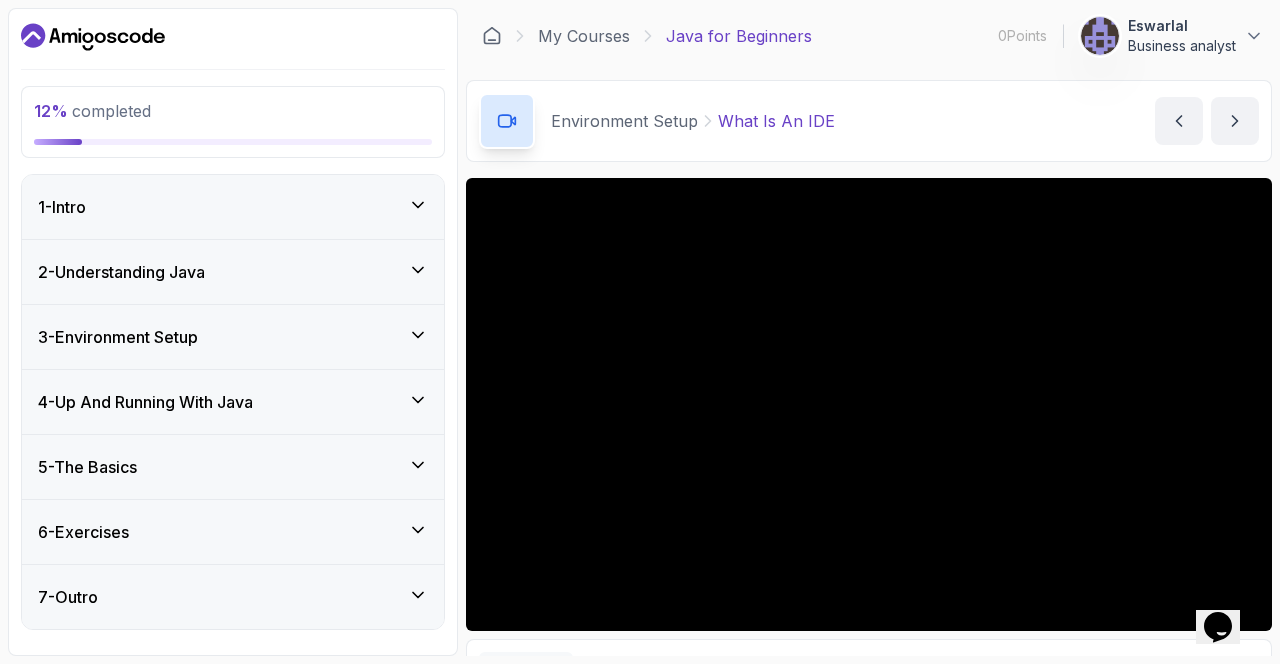 click on "5  -  The Basics" at bounding box center [233, 467] 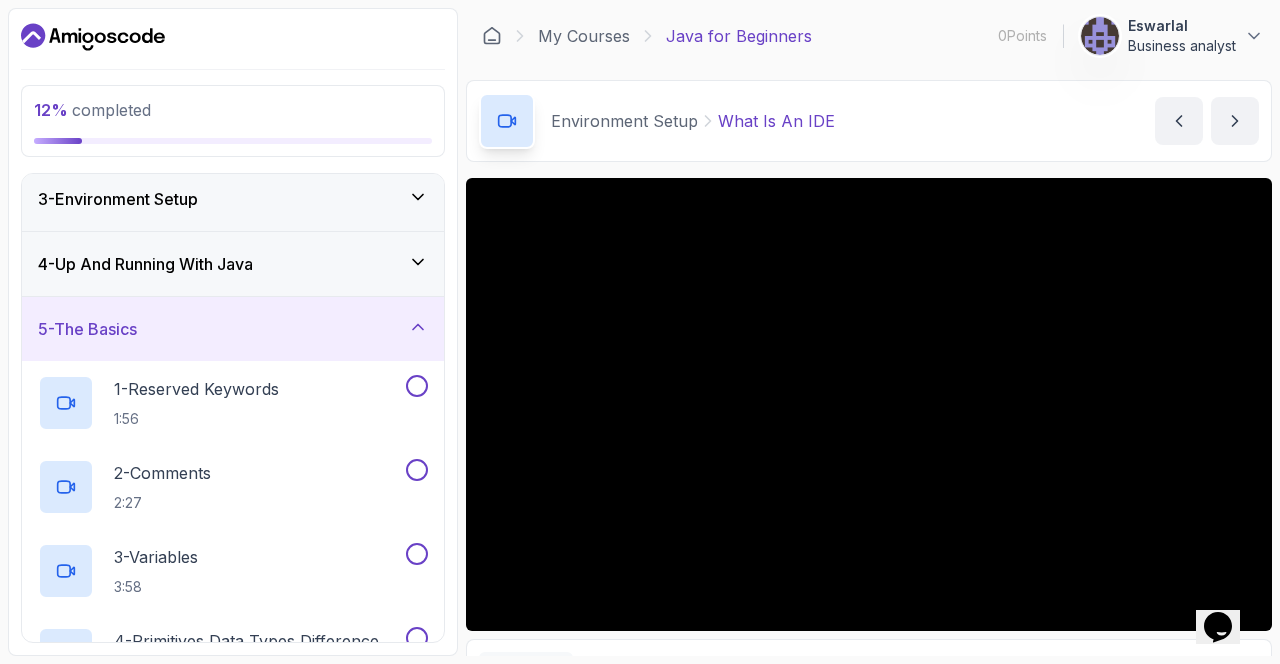 scroll, scrollTop: 0, scrollLeft: 0, axis: both 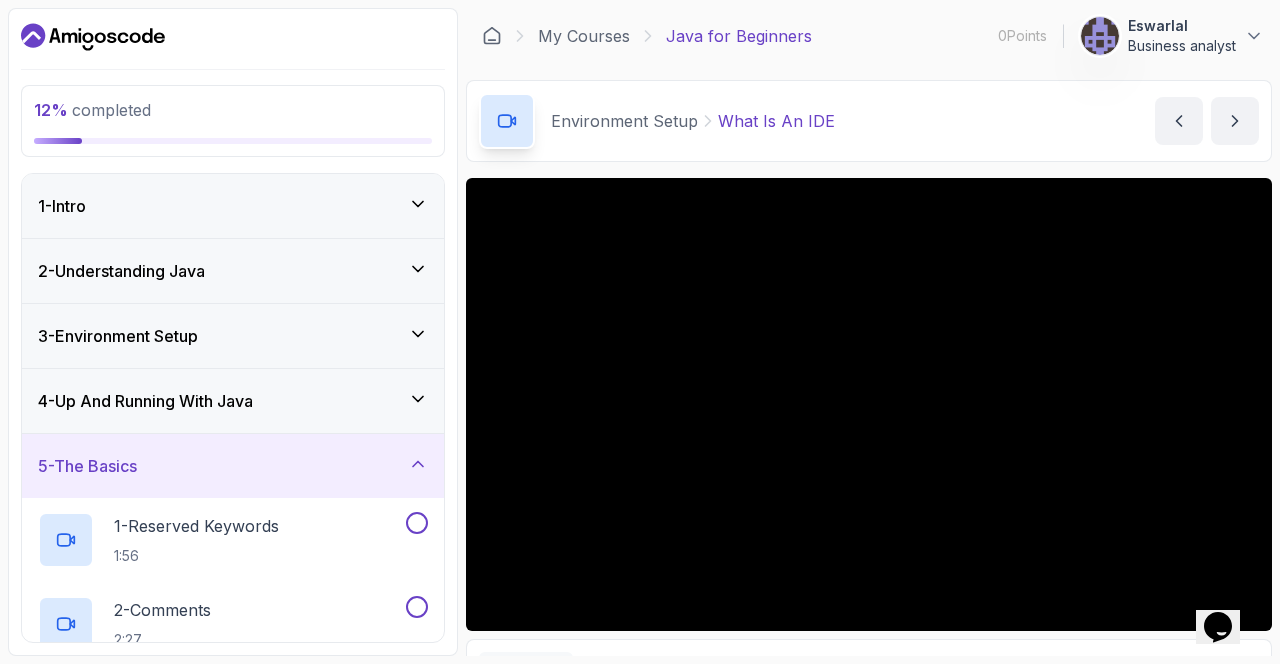 click 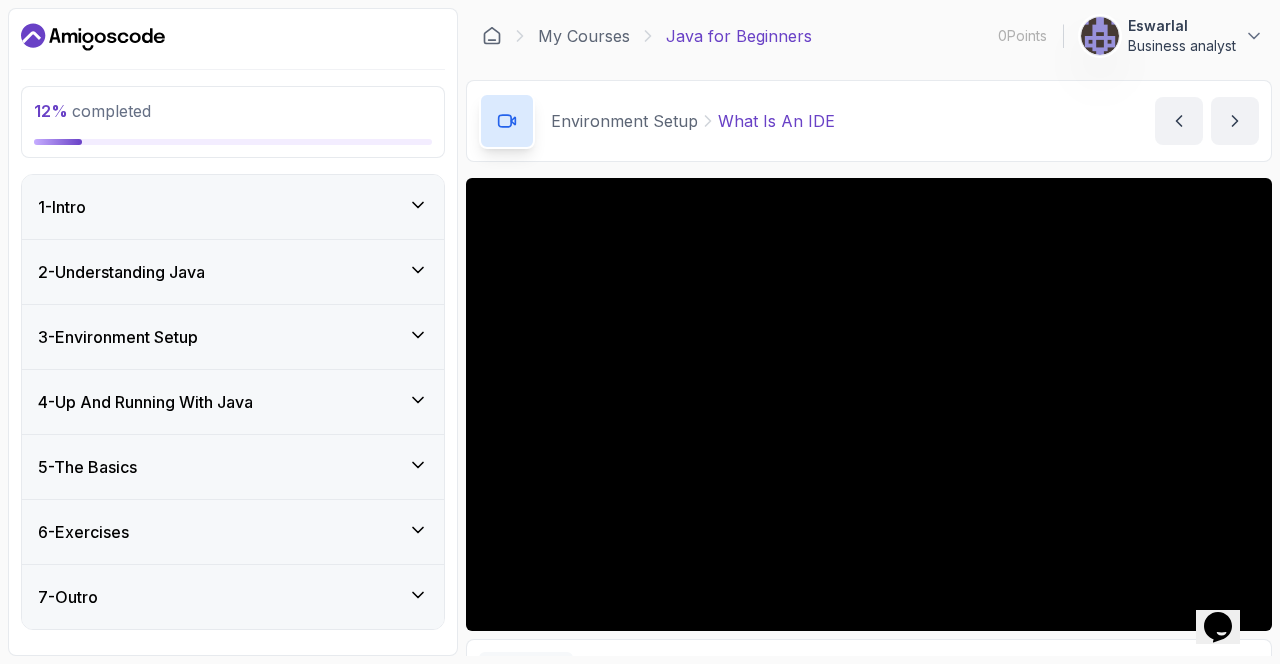 click 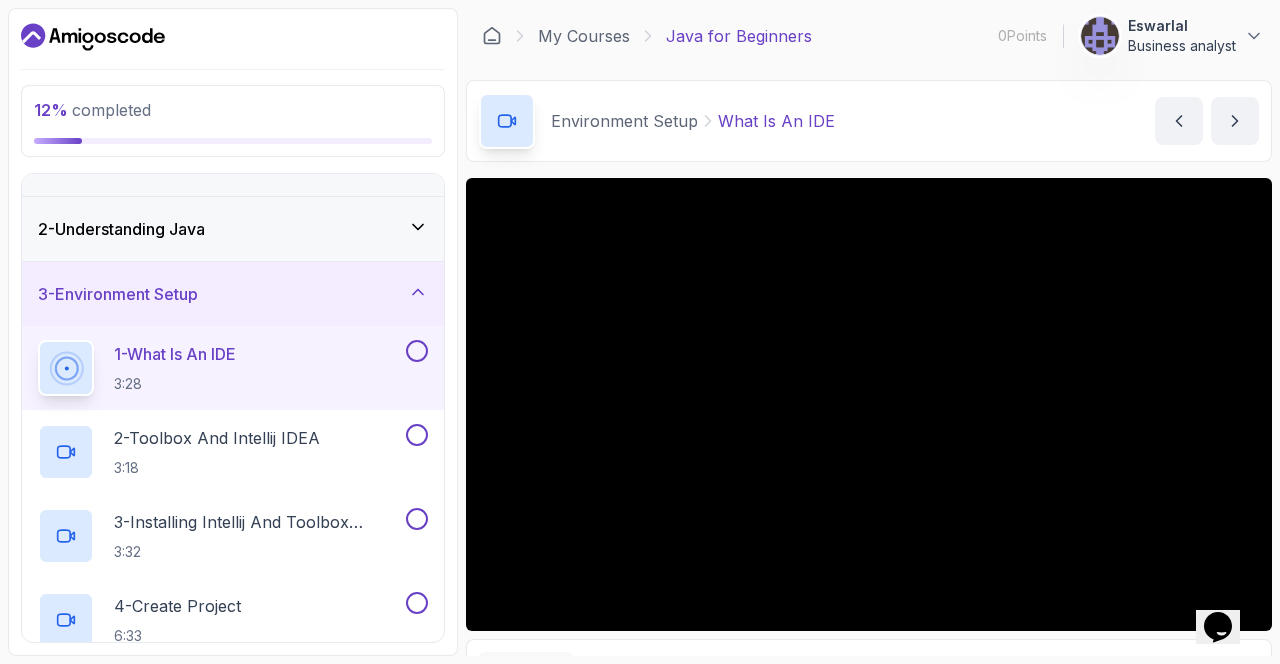 scroll, scrollTop: 0, scrollLeft: 0, axis: both 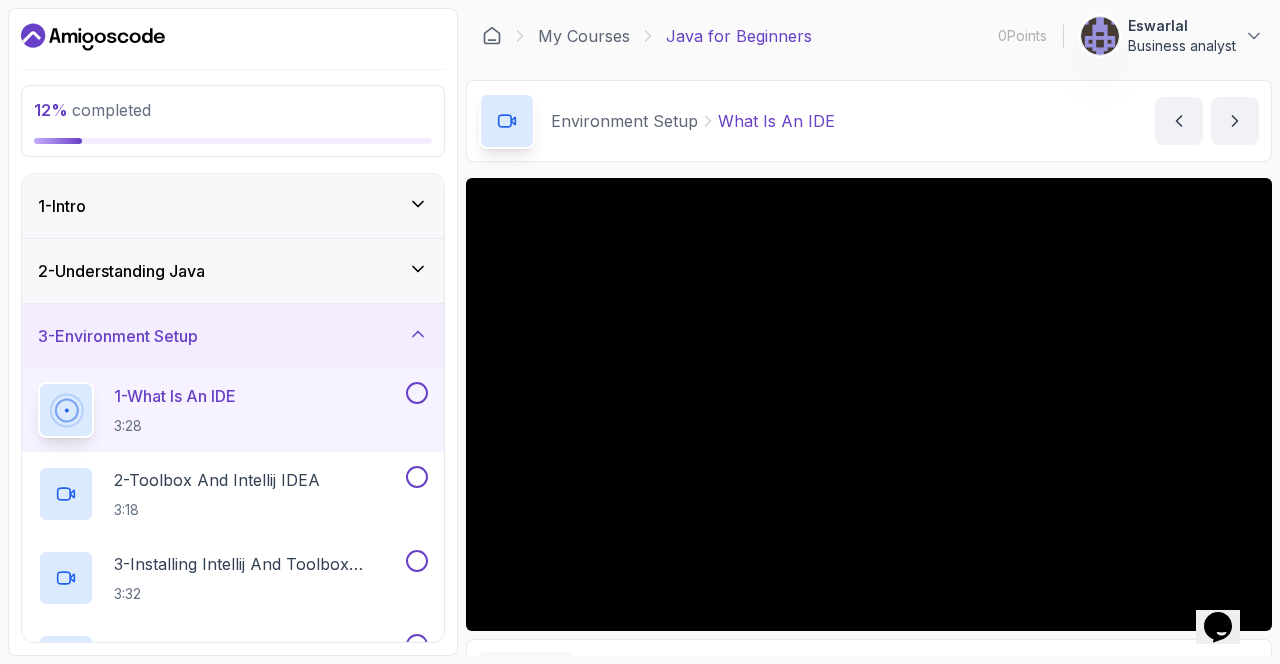 click 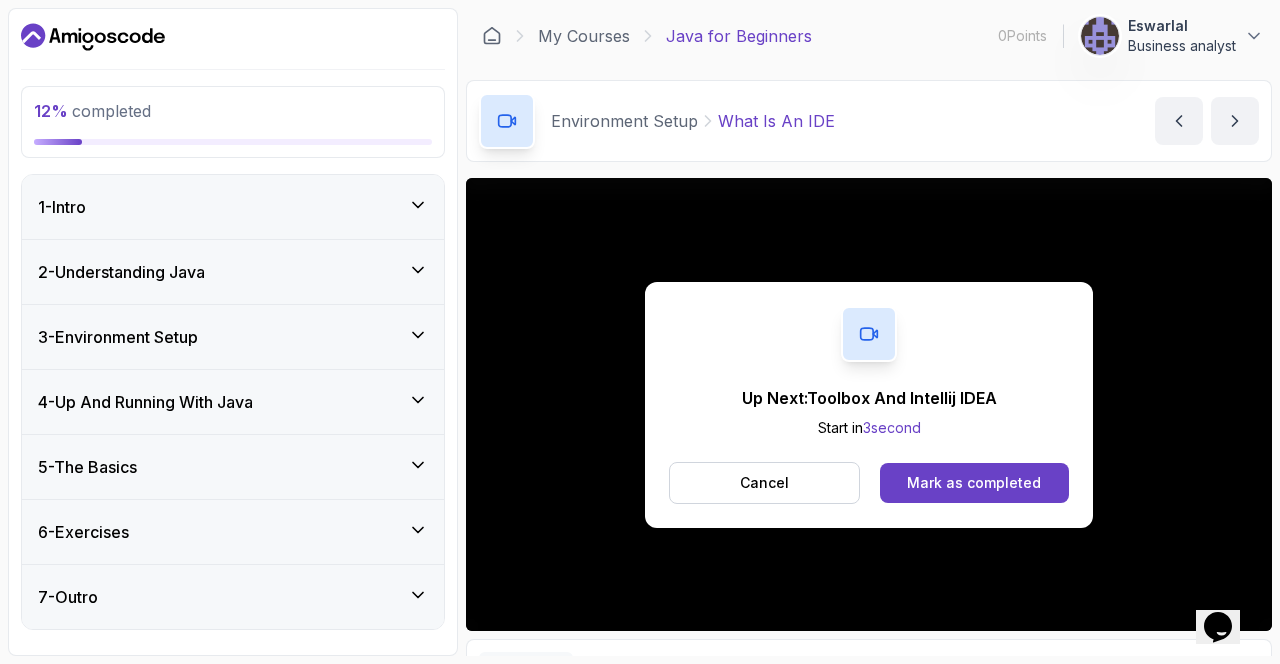 click on "Mark as completed" at bounding box center (974, 483) 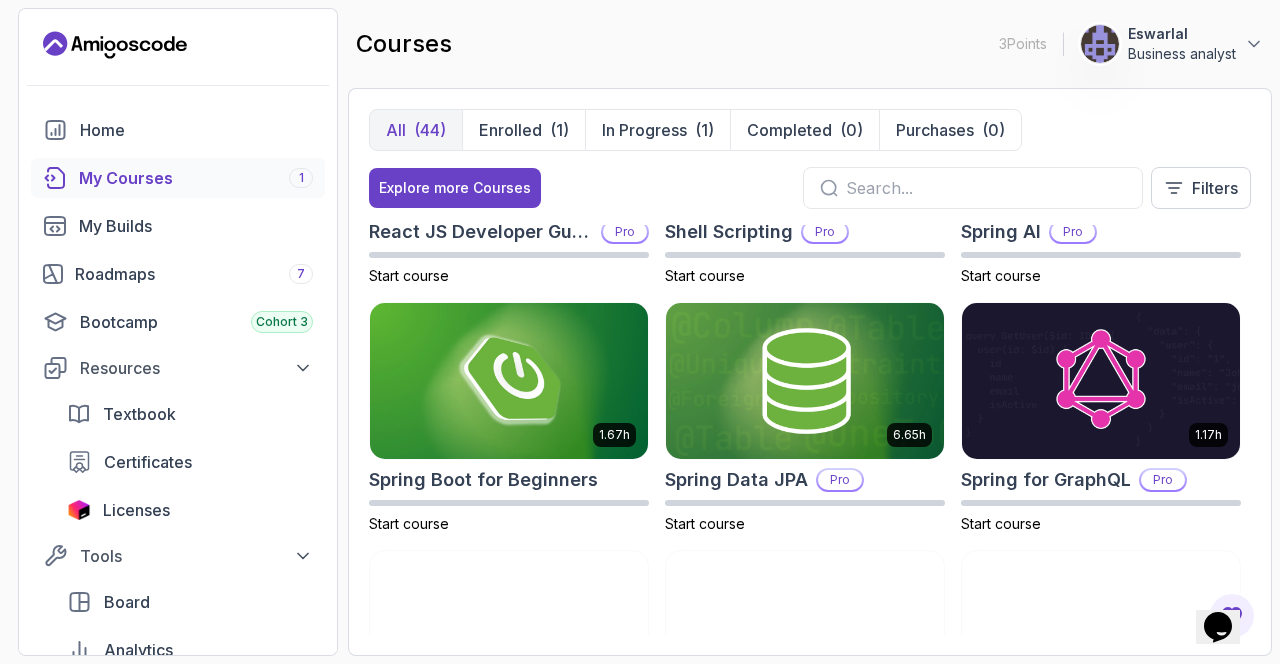scroll, scrollTop: 2894, scrollLeft: 0, axis: vertical 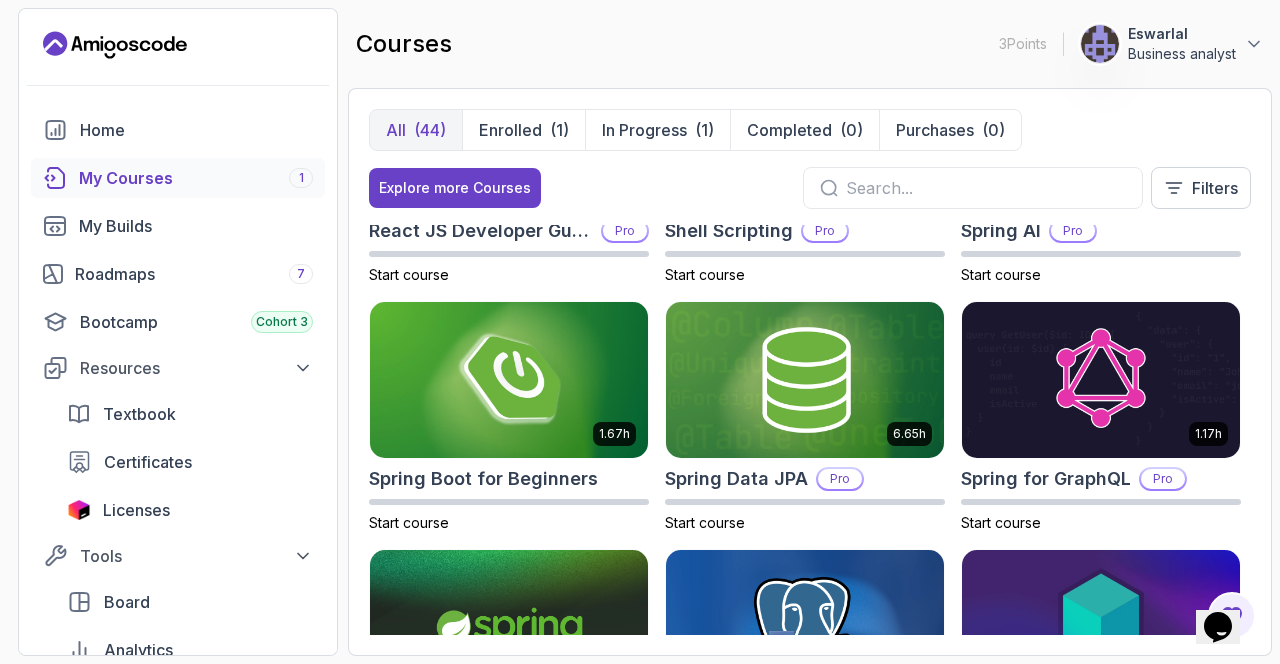 click on "Home" at bounding box center [178, 130] 